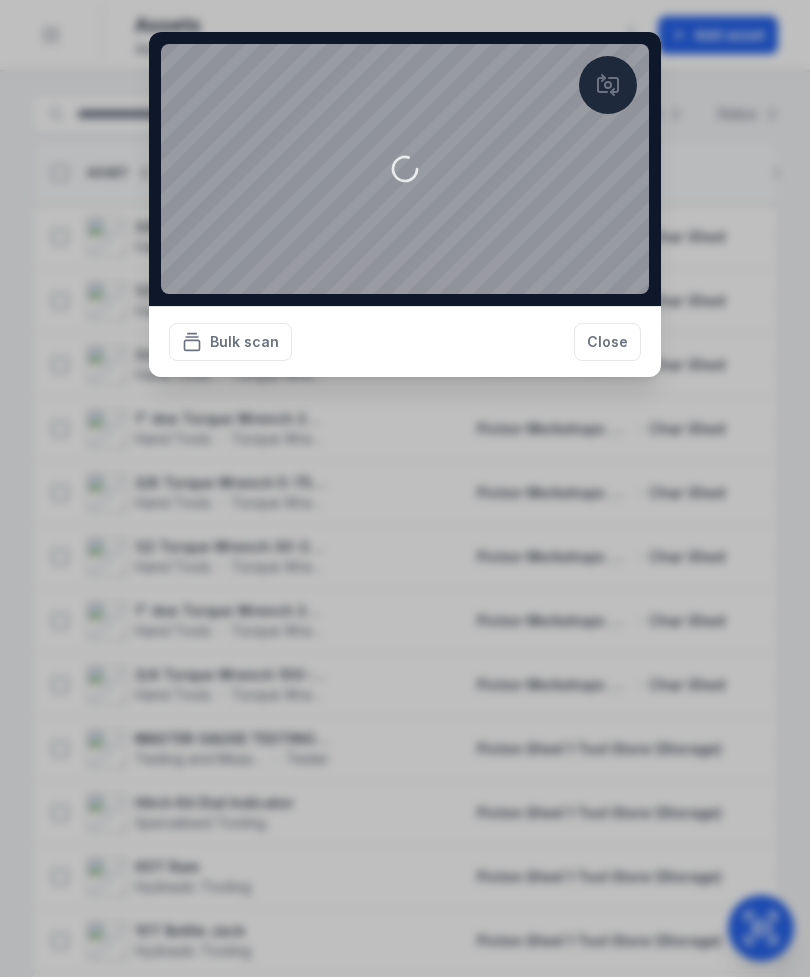 scroll, scrollTop: 0, scrollLeft: 0, axis: both 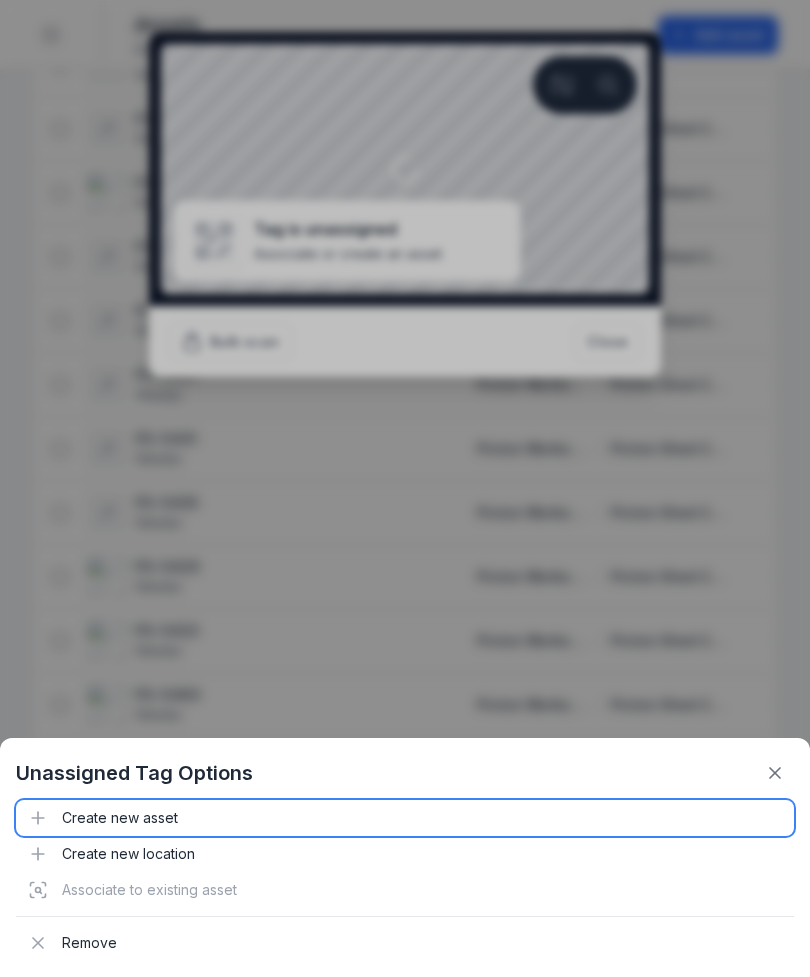 click on "Create new asset" at bounding box center (405, 818) 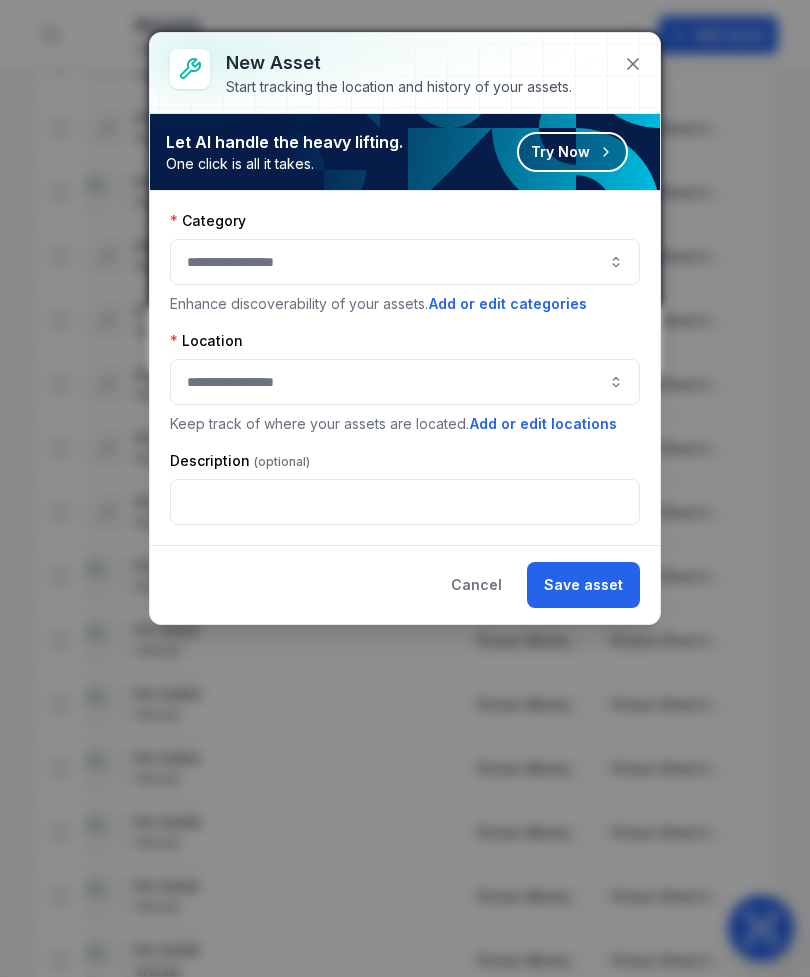 click at bounding box center (405, 262) 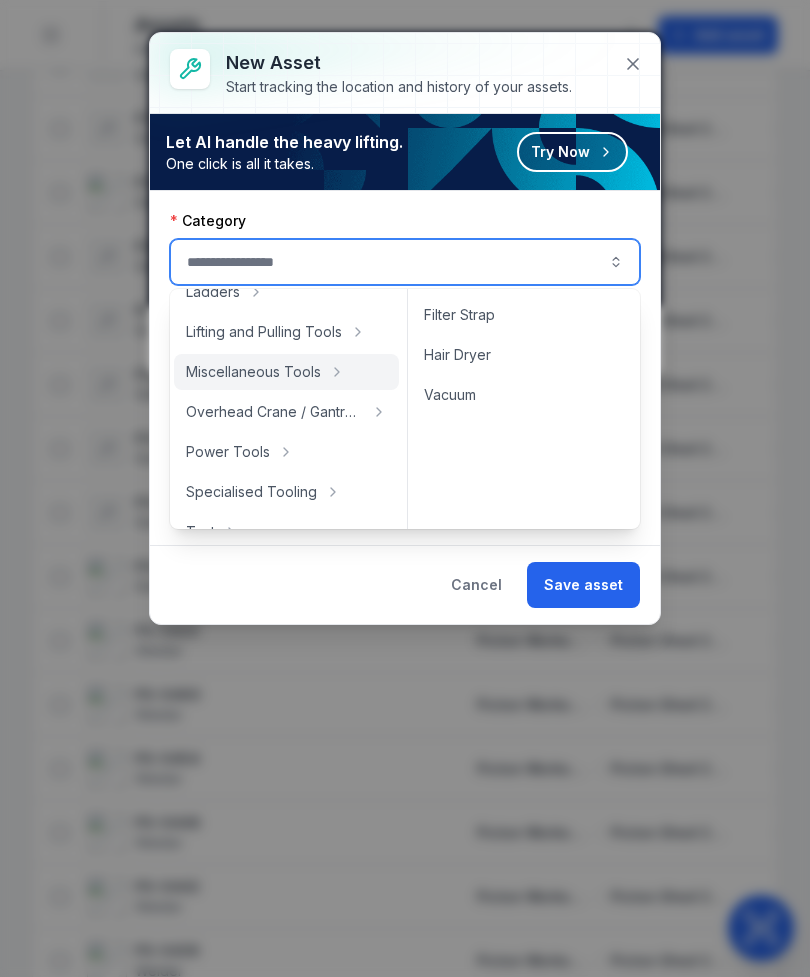 scroll, scrollTop: 624, scrollLeft: 0, axis: vertical 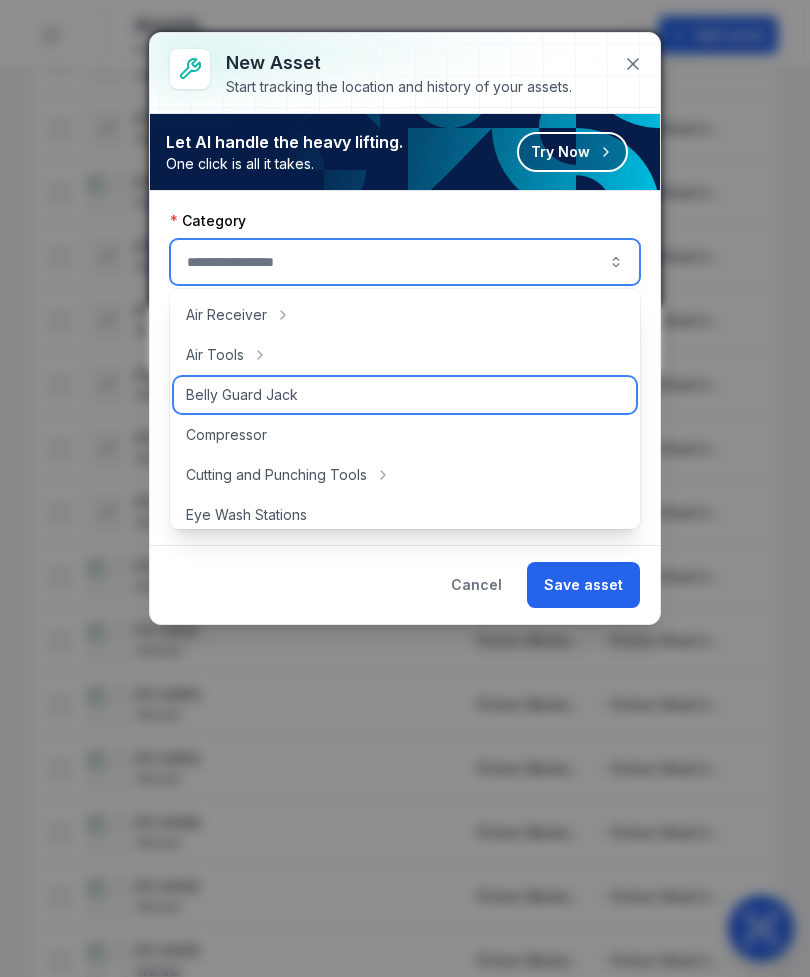 click on "Belly Guard Jack" at bounding box center [405, 395] 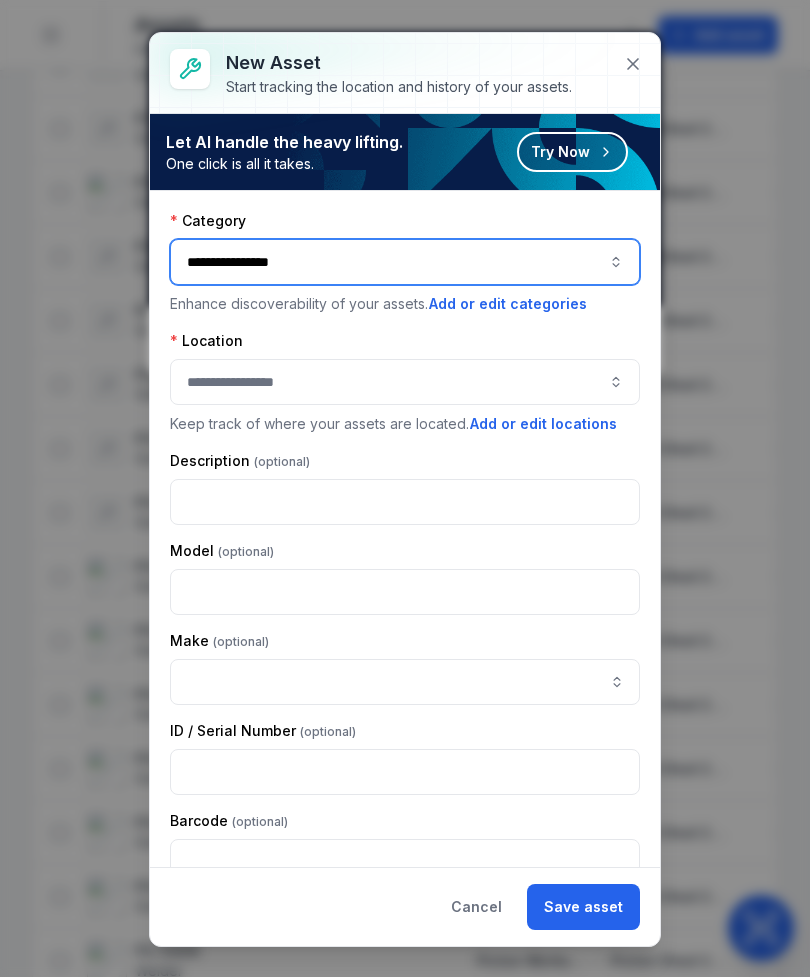 click on "**********" at bounding box center (405, 262) 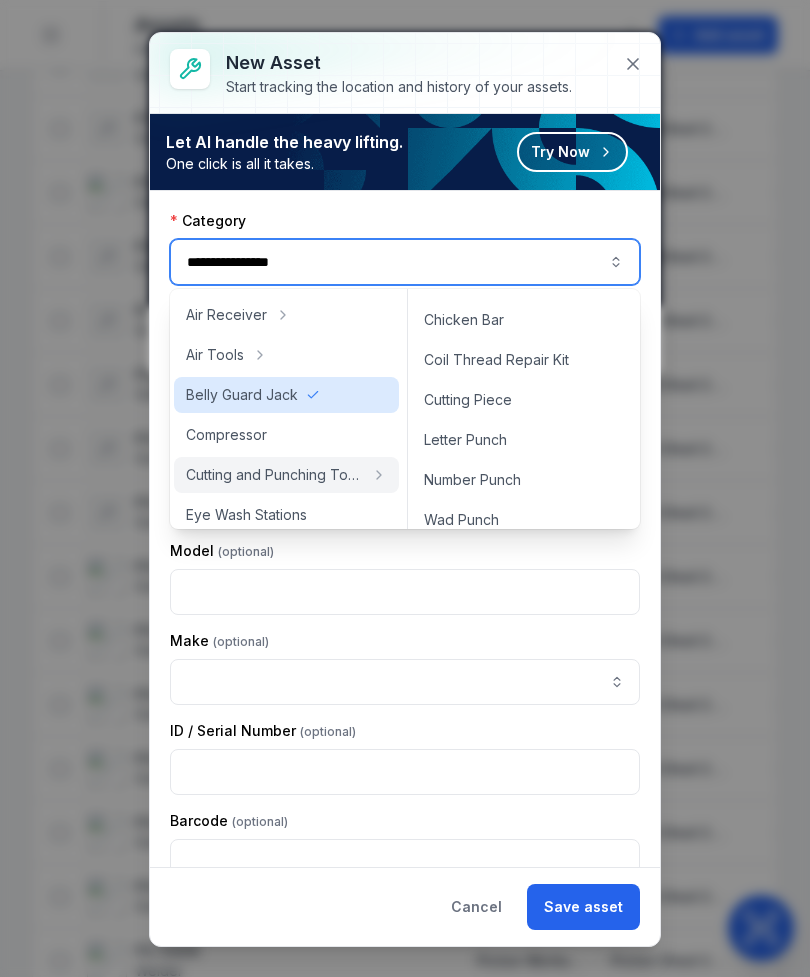 scroll, scrollTop: 37, scrollLeft: 0, axis: vertical 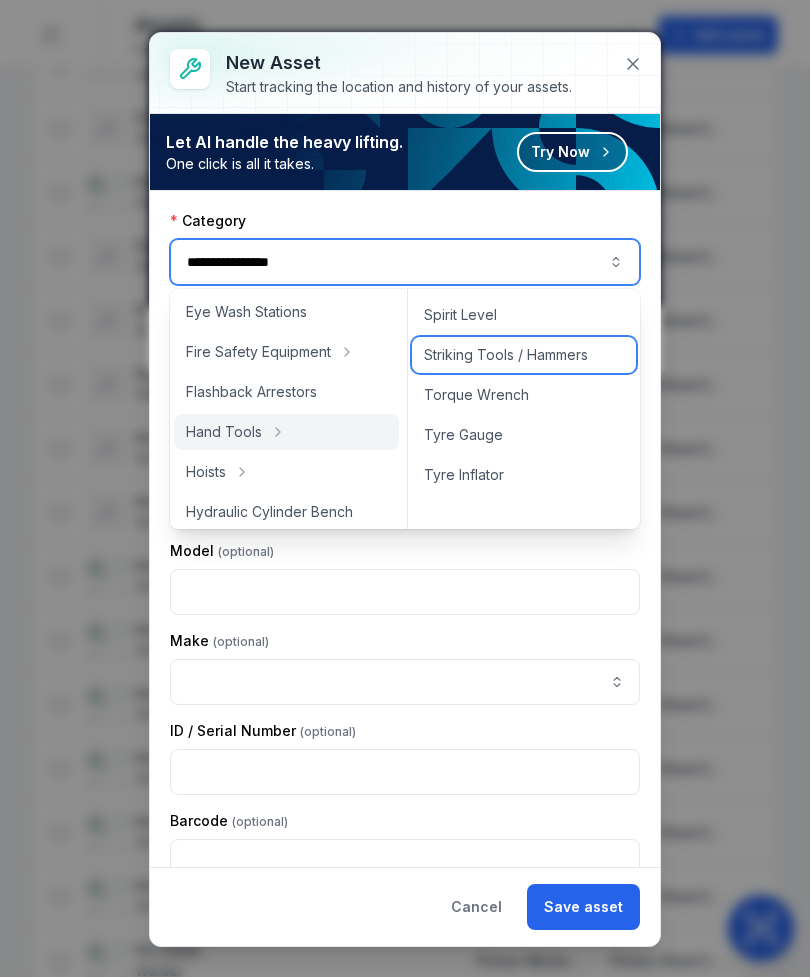 click on "Striking Tools / Hammers" at bounding box center (506, 355) 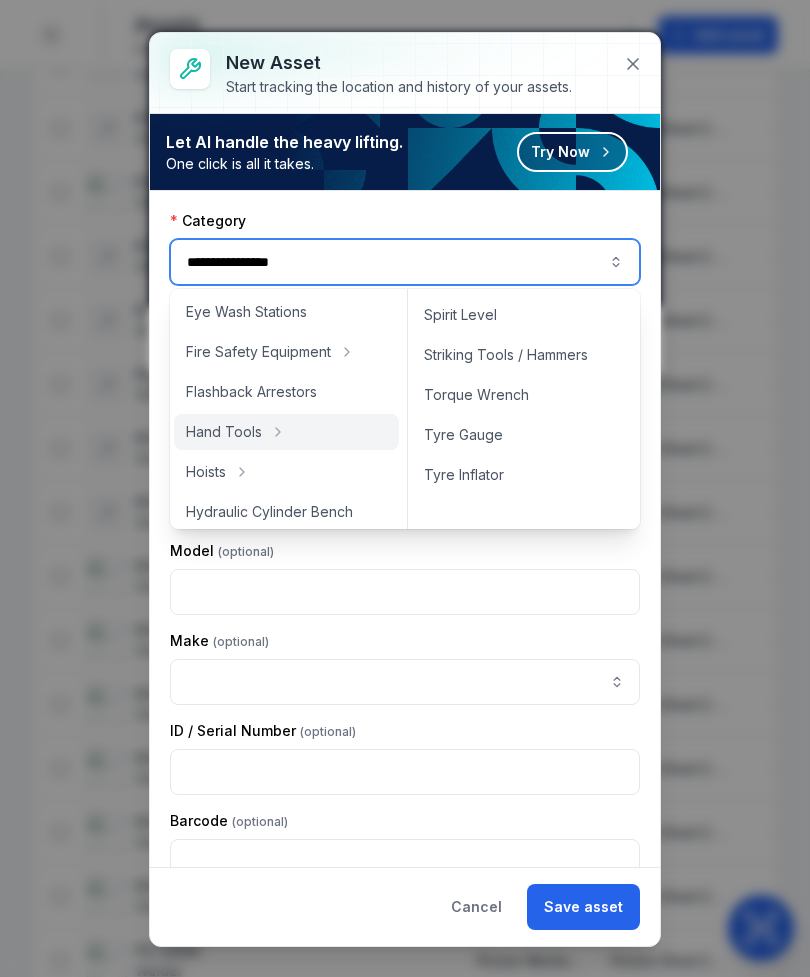 type on "**********" 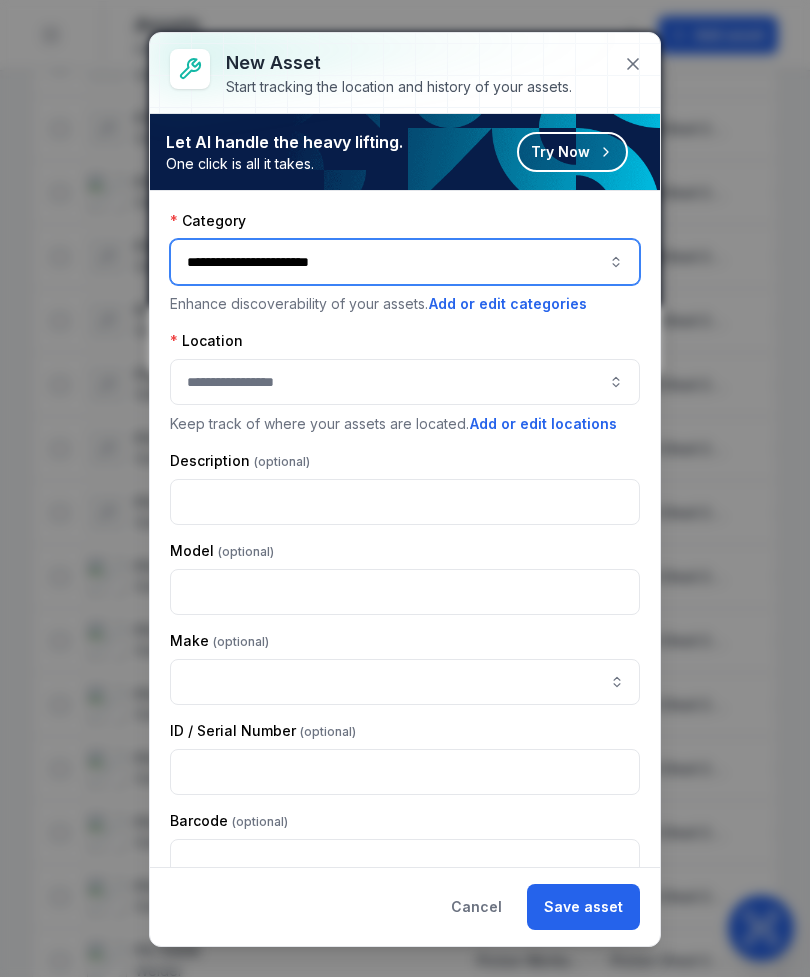 click at bounding box center (405, 382) 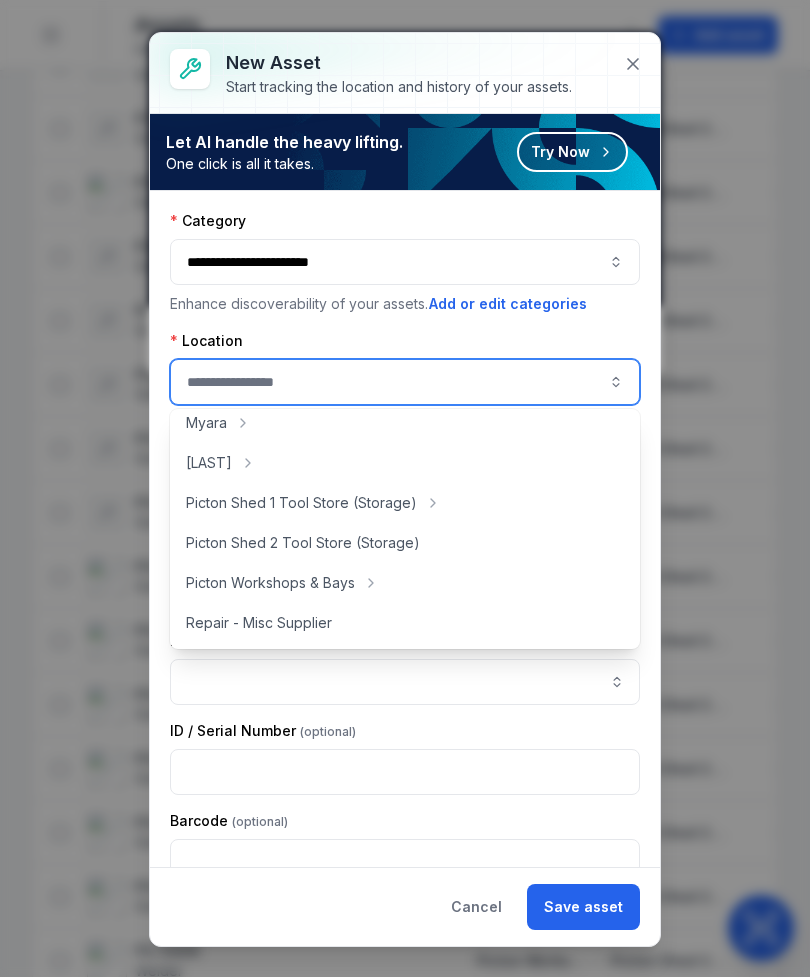 scroll, scrollTop: 329, scrollLeft: 0, axis: vertical 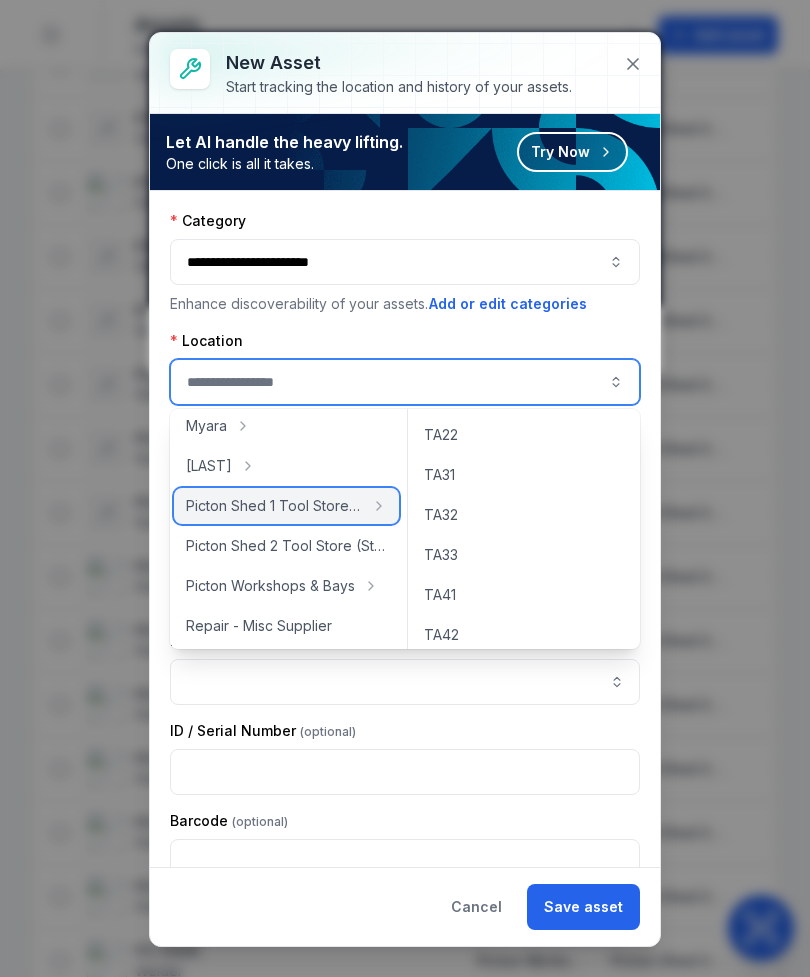 click on "Picton Shed 1 Tool Store (Storage)" at bounding box center [286, 506] 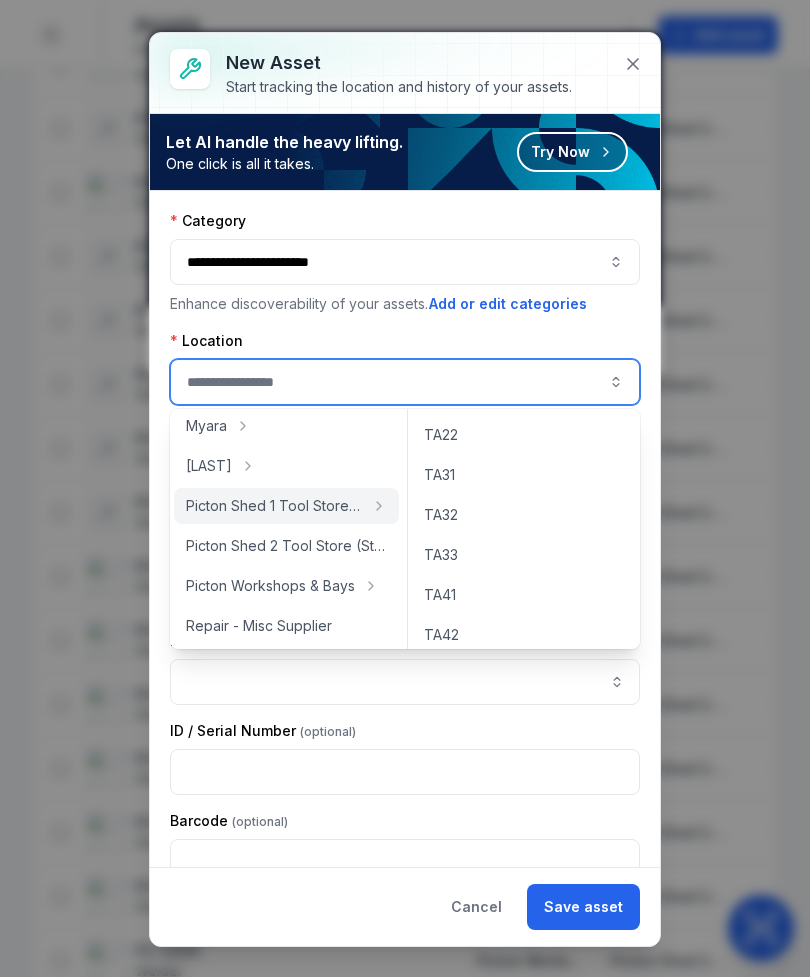 type on "**********" 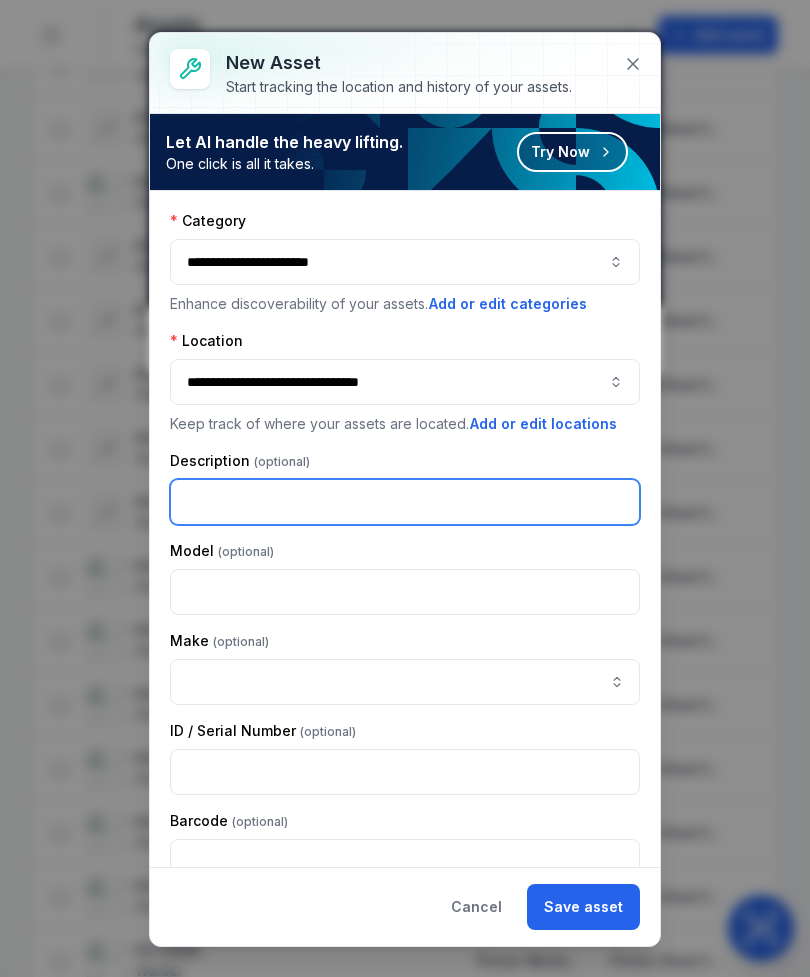 click at bounding box center [405, 502] 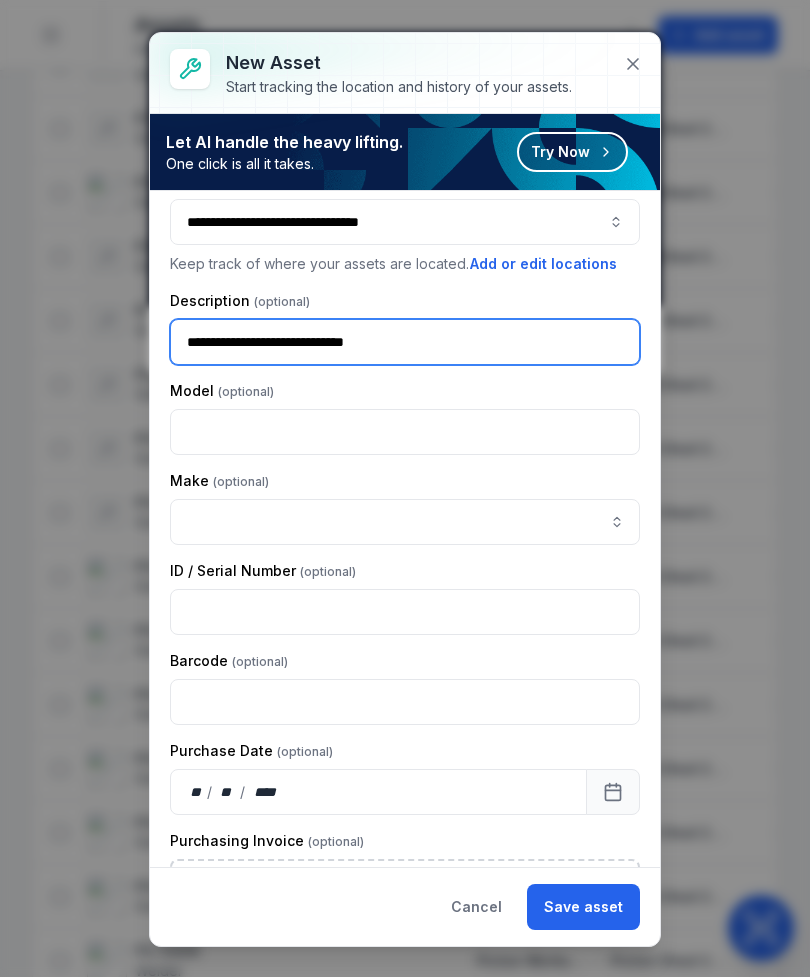 scroll, scrollTop: 160, scrollLeft: 0, axis: vertical 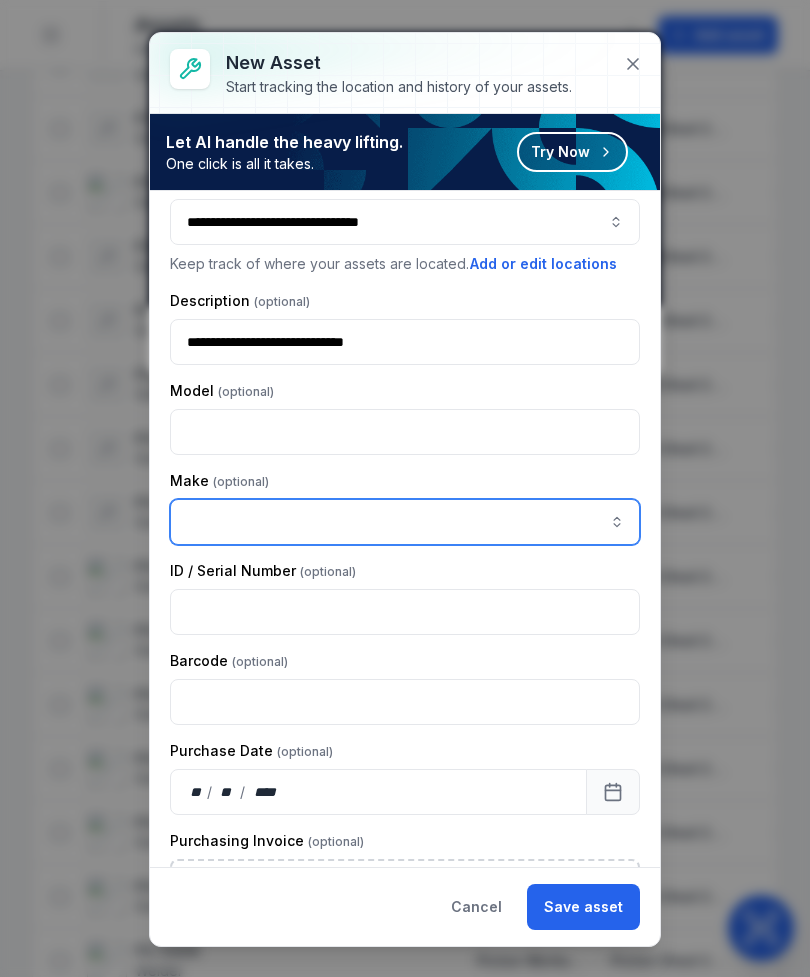 click at bounding box center [405, 522] 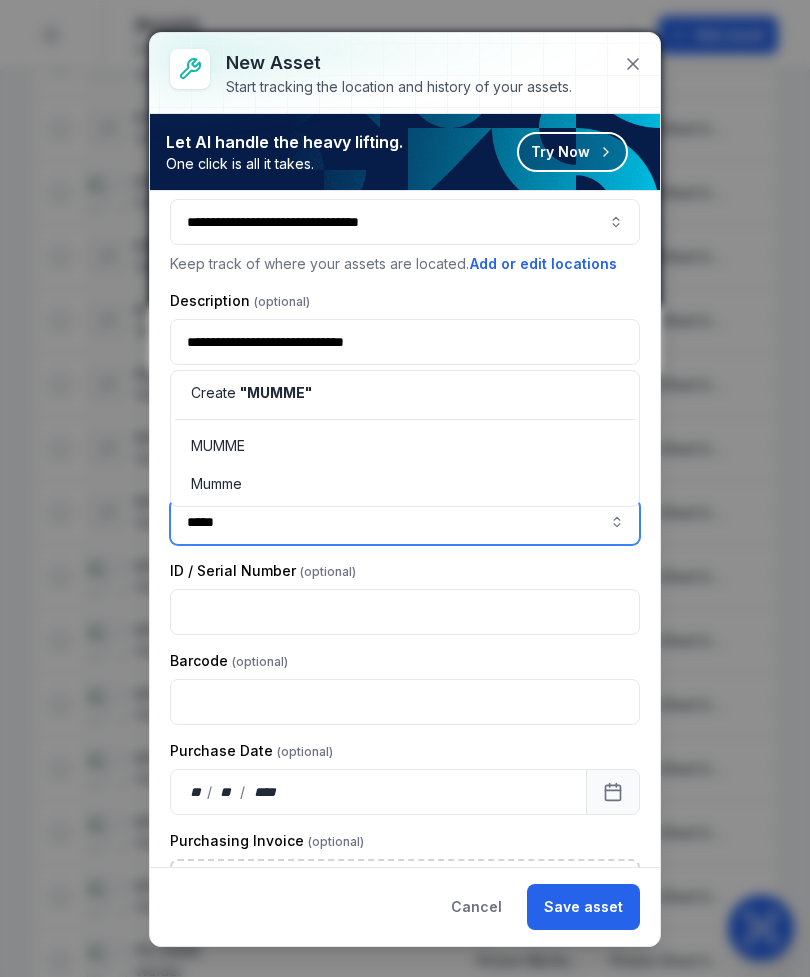 click on "" MUMME "" at bounding box center (276, 392) 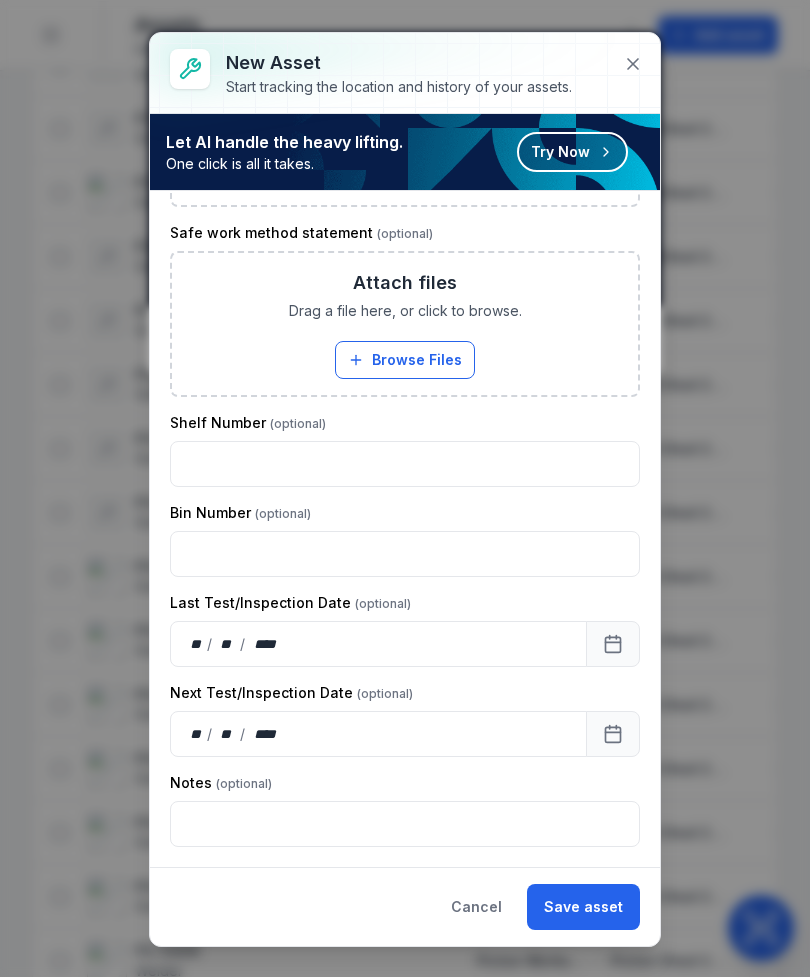 scroll, scrollTop: 1888, scrollLeft: 0, axis: vertical 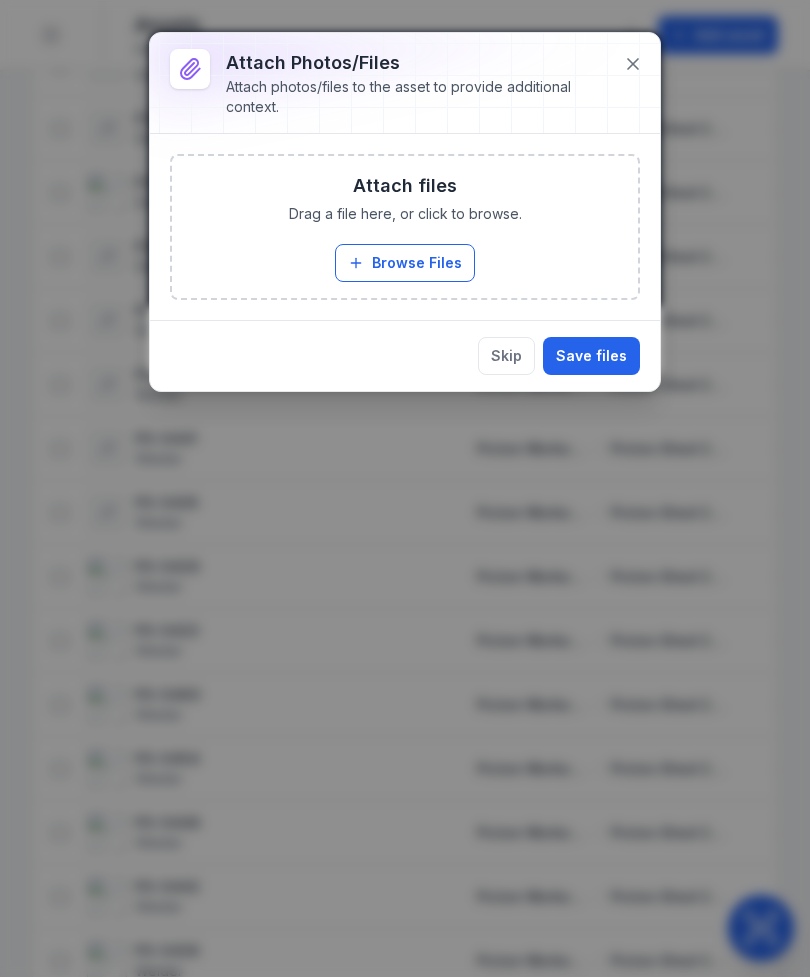 click on "Browse Files" at bounding box center [405, 263] 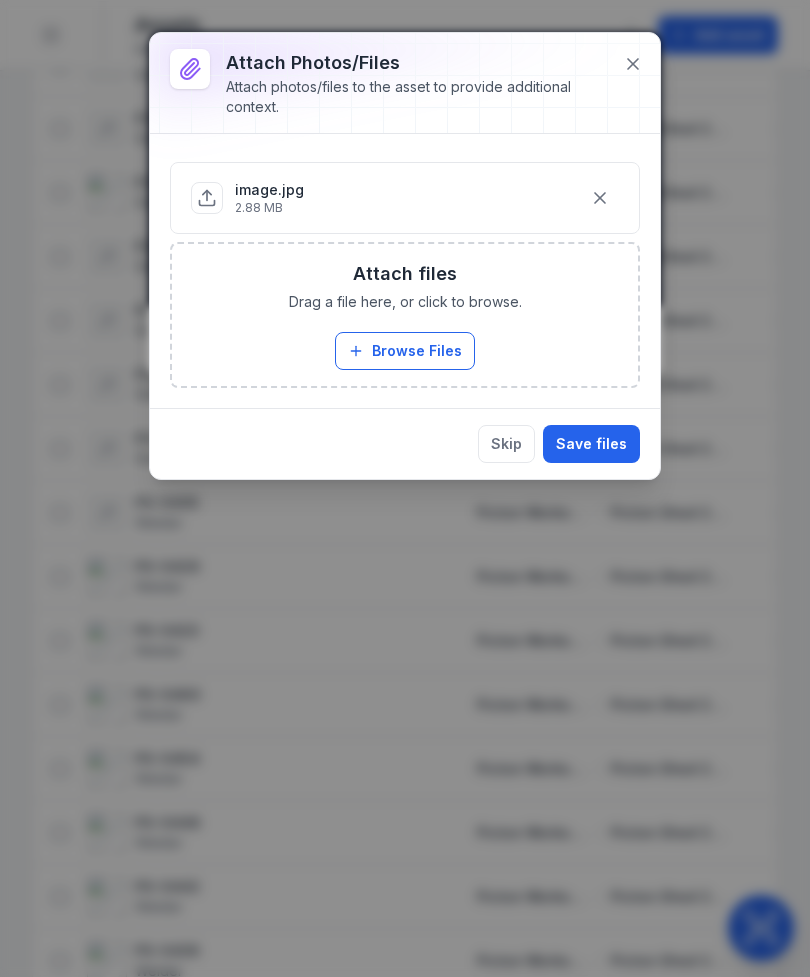 click on "Save files" at bounding box center (591, 444) 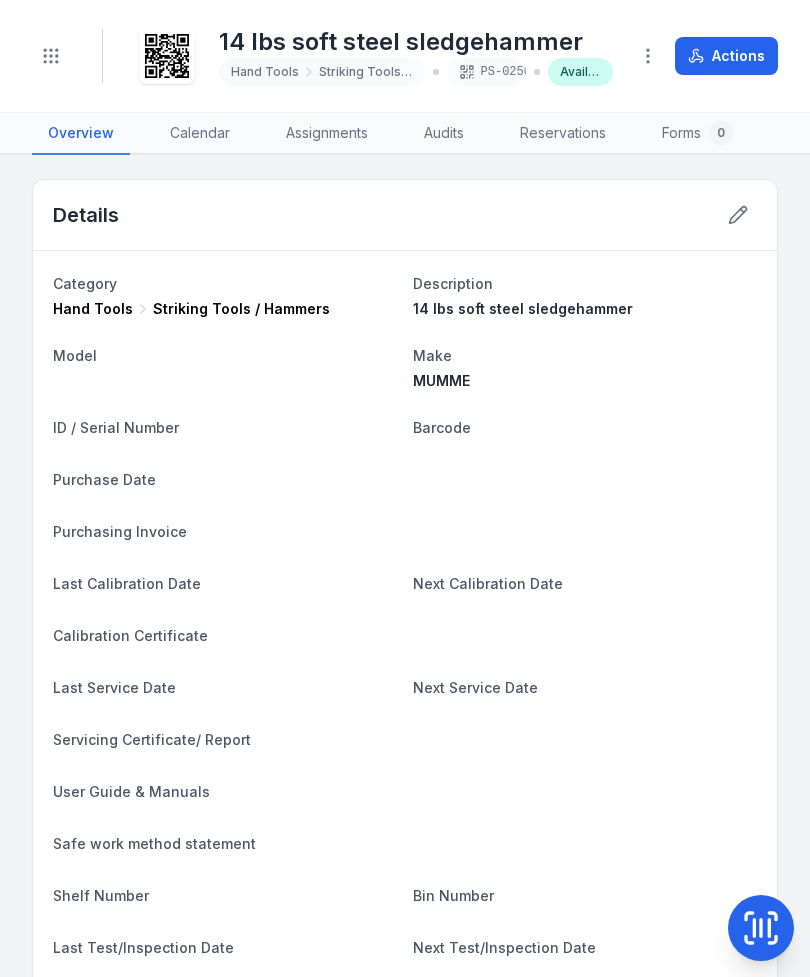 click 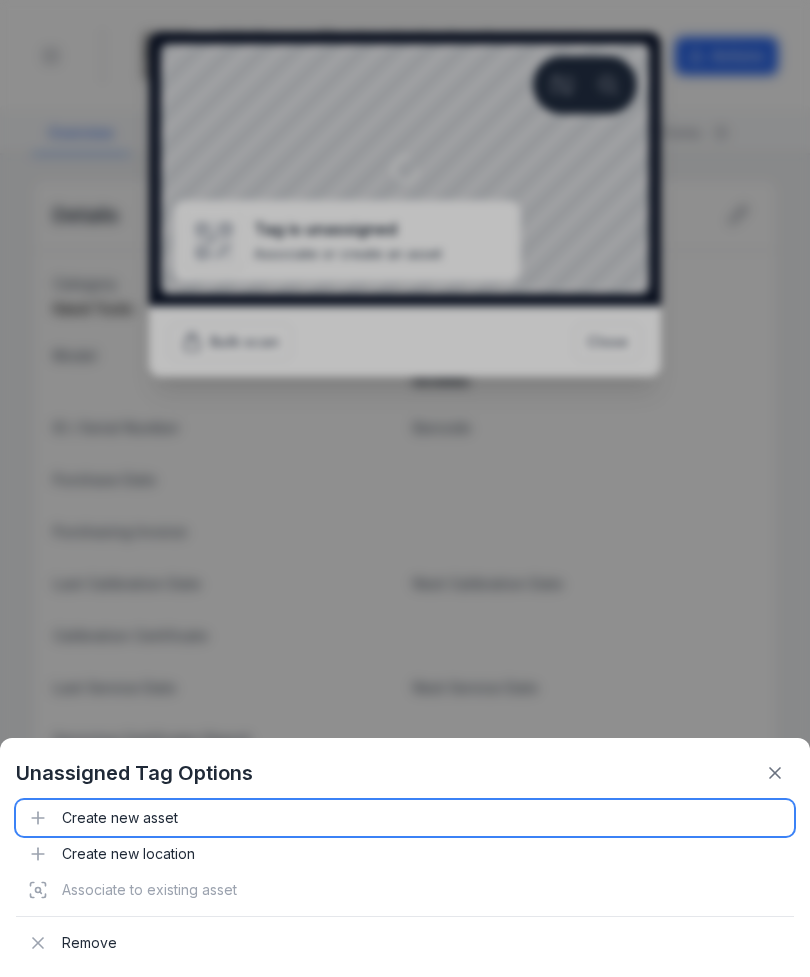 click on "Create new asset" at bounding box center (405, 818) 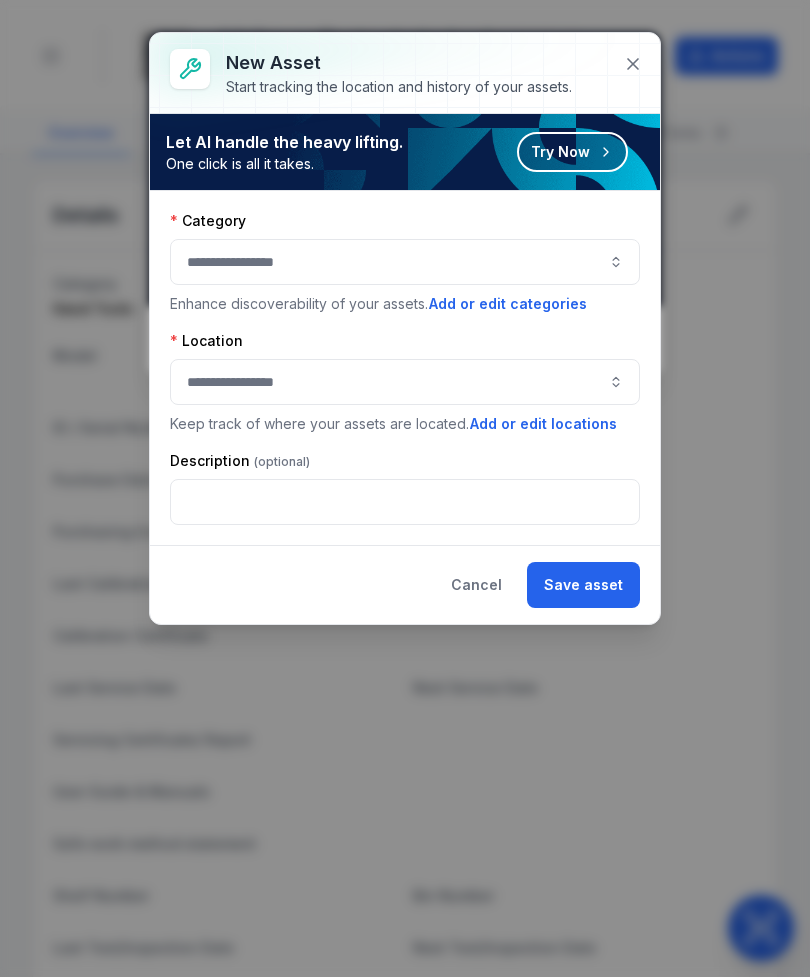 click at bounding box center (405, 262) 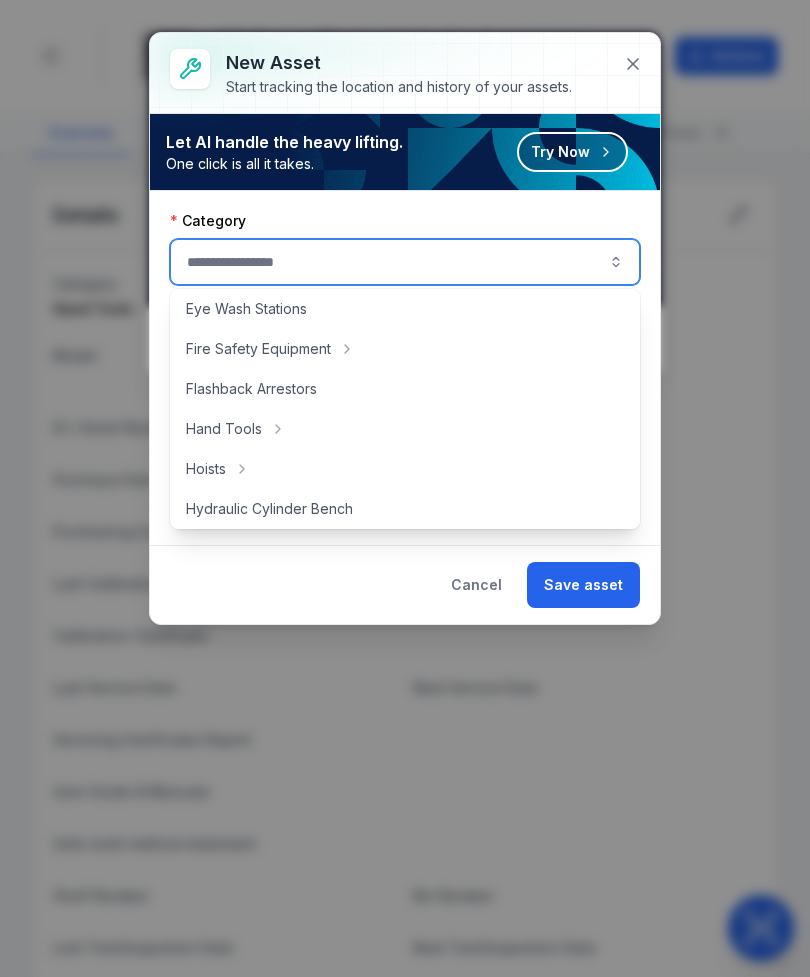 scroll, scrollTop: 217, scrollLeft: 0, axis: vertical 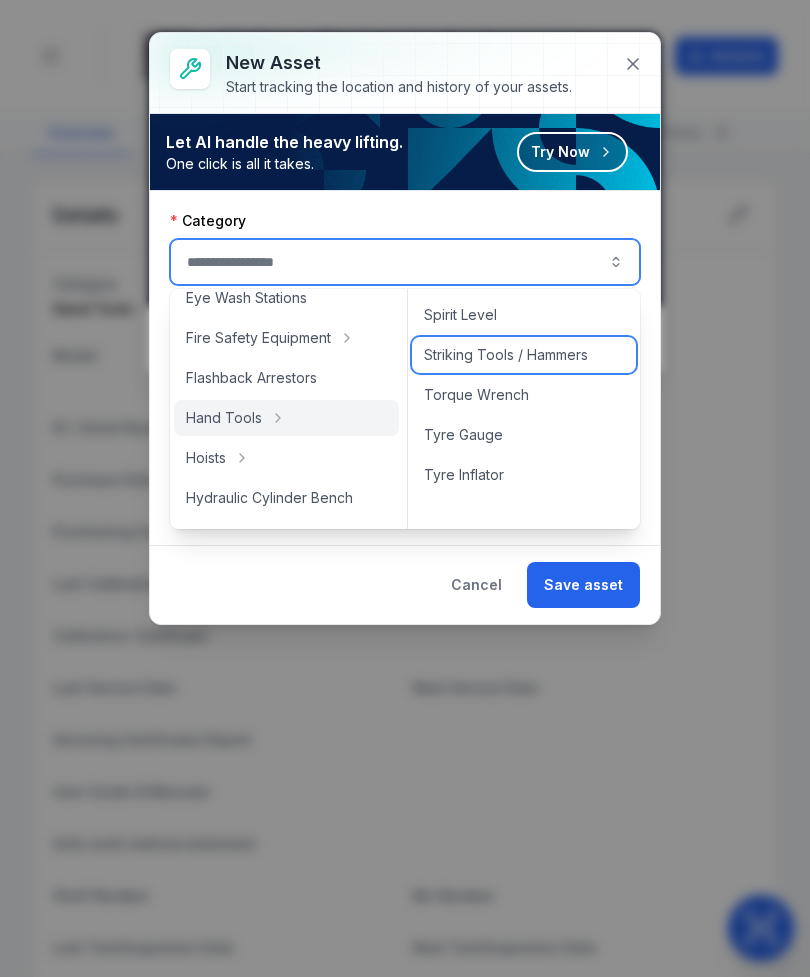 click on "Striking Tools / Hammers" at bounding box center (524, 355) 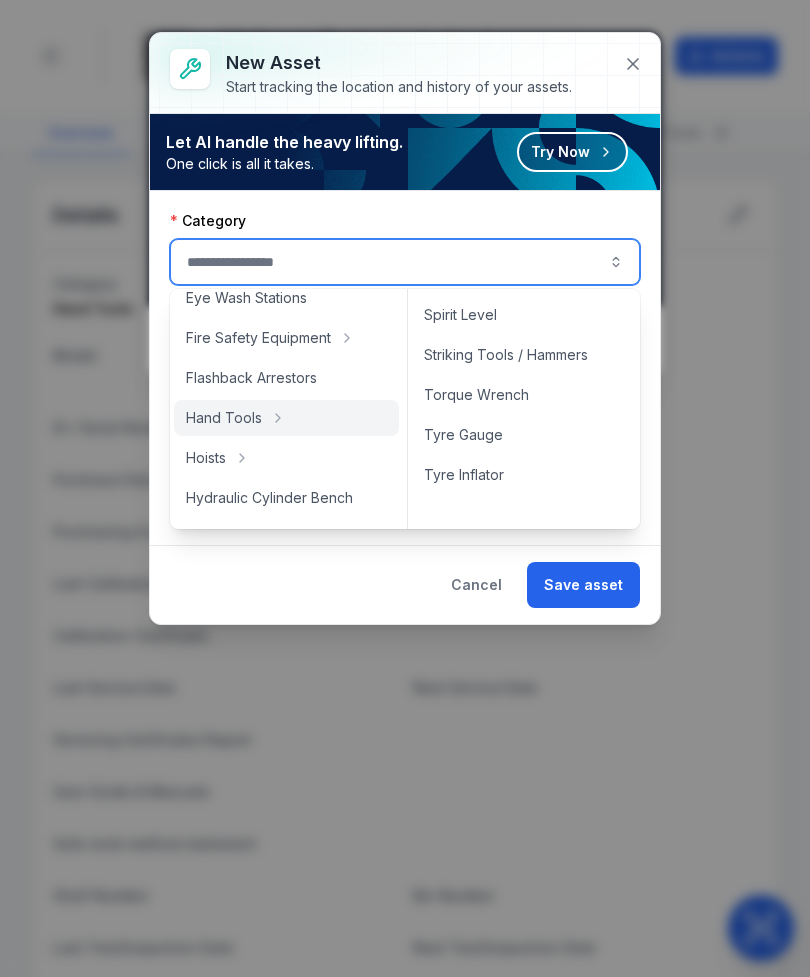 type on "**********" 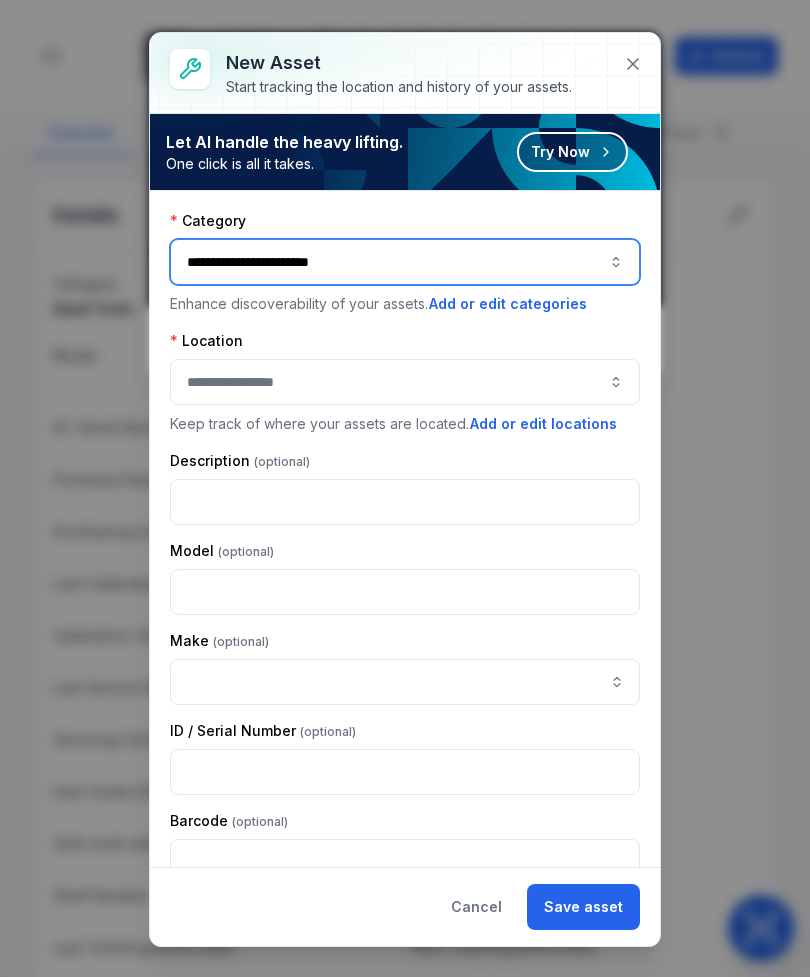 click at bounding box center [405, 382] 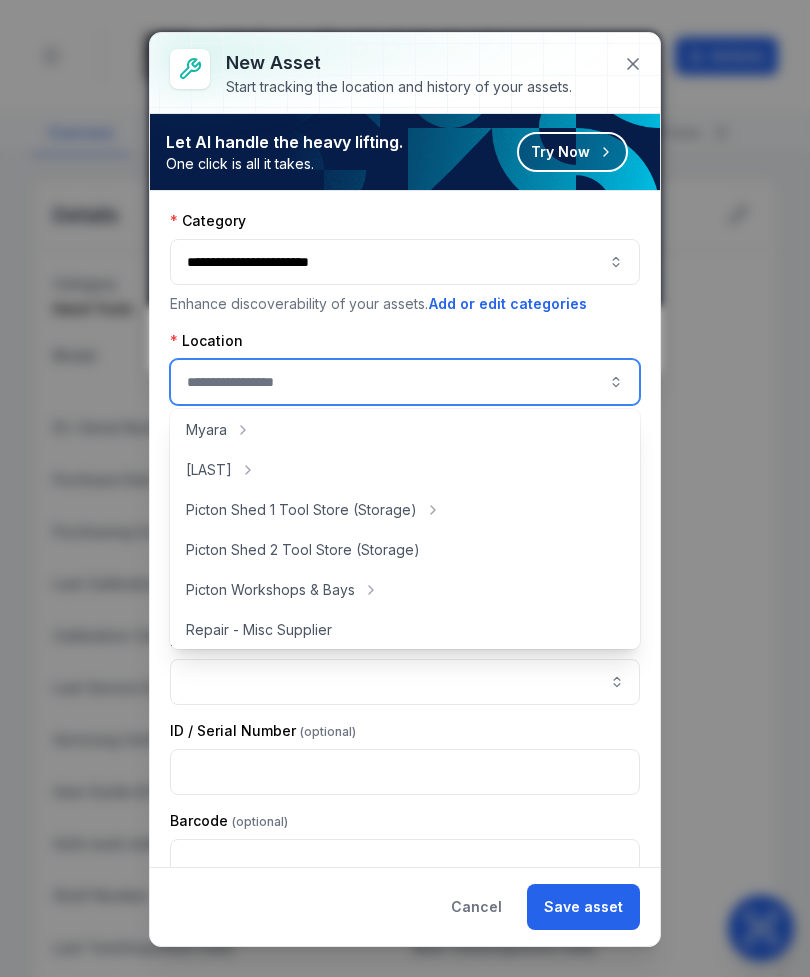 scroll, scrollTop: 358, scrollLeft: 0, axis: vertical 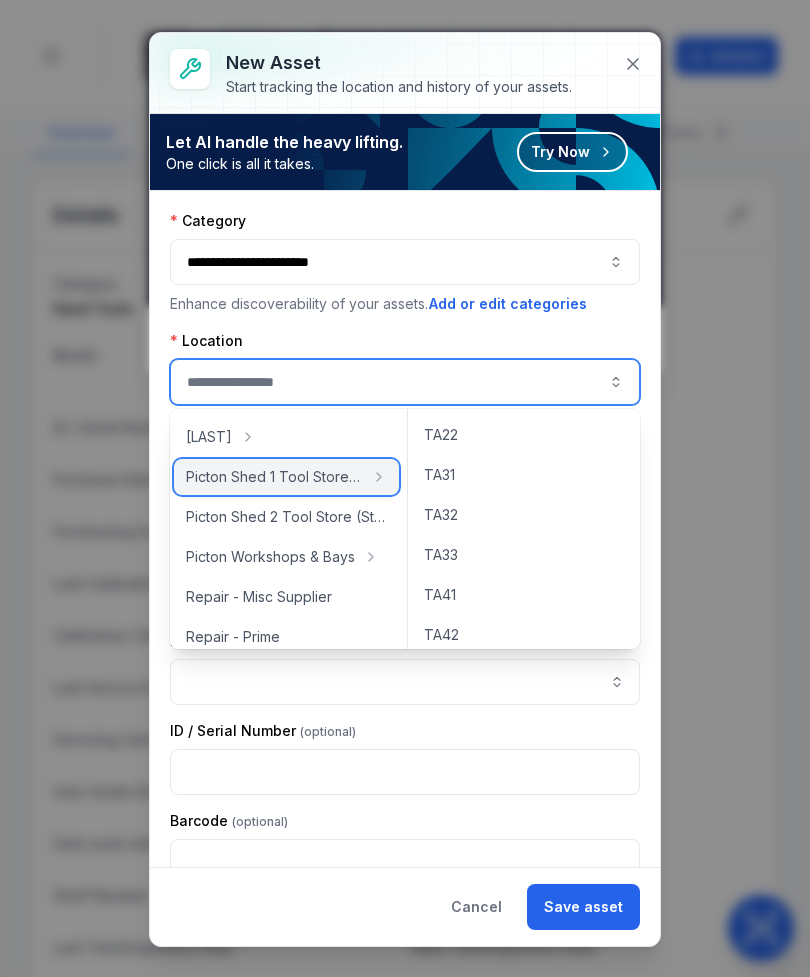 click on "Picton Shed 1 Tool Store (Storage)" at bounding box center (274, 477) 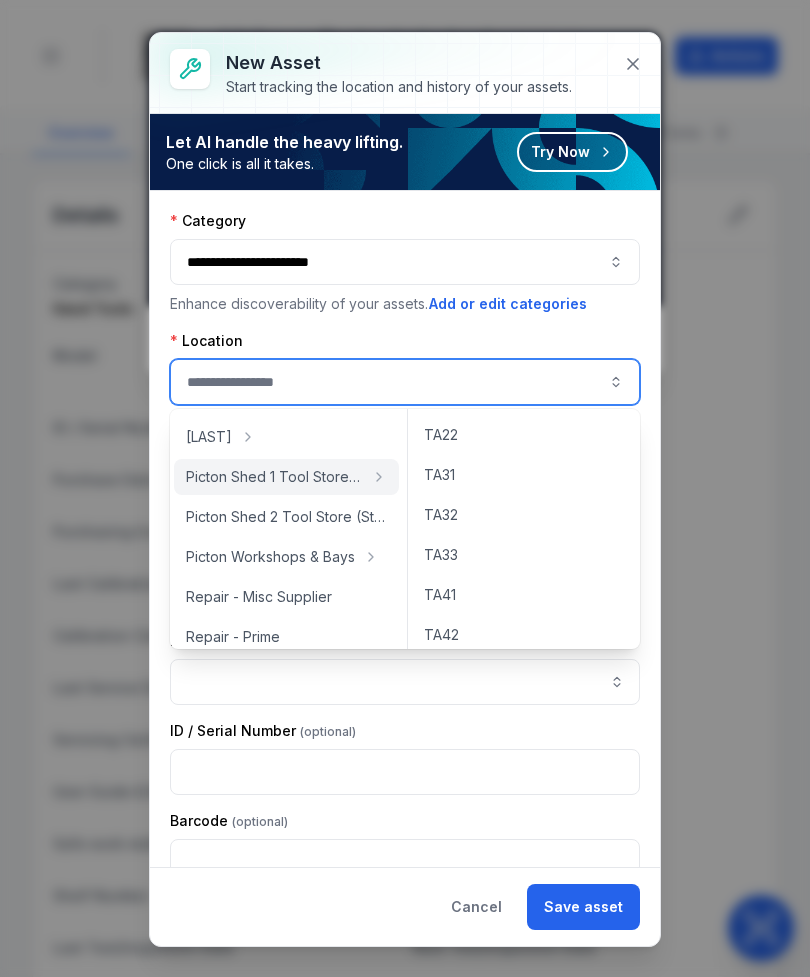 type on "**********" 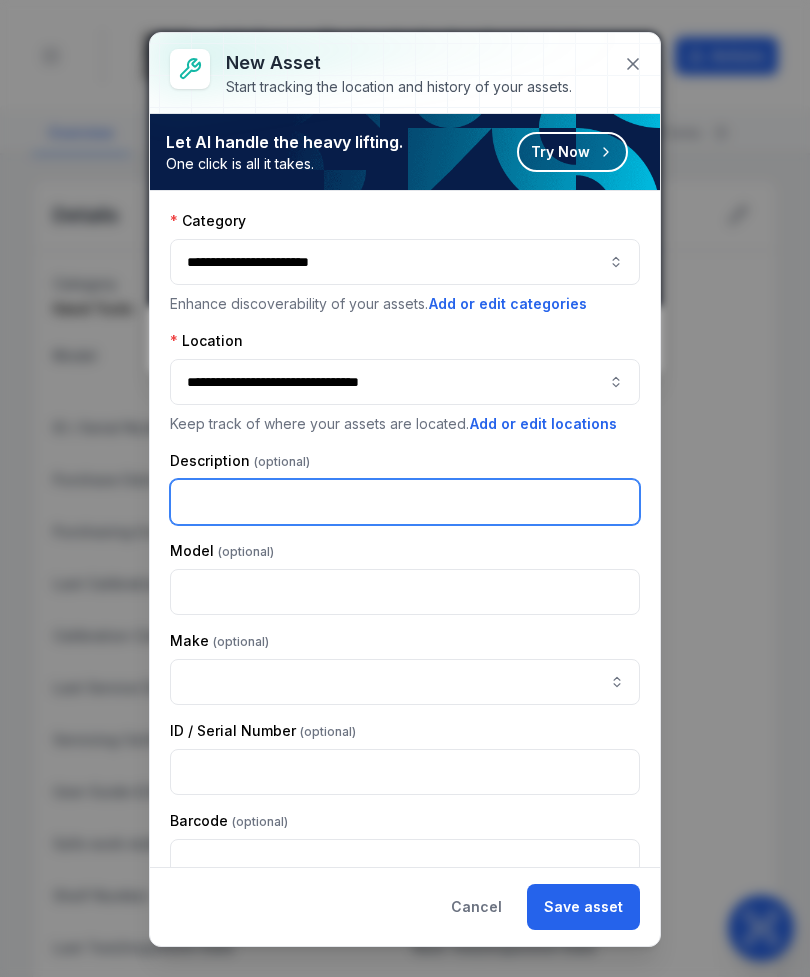 click at bounding box center (405, 502) 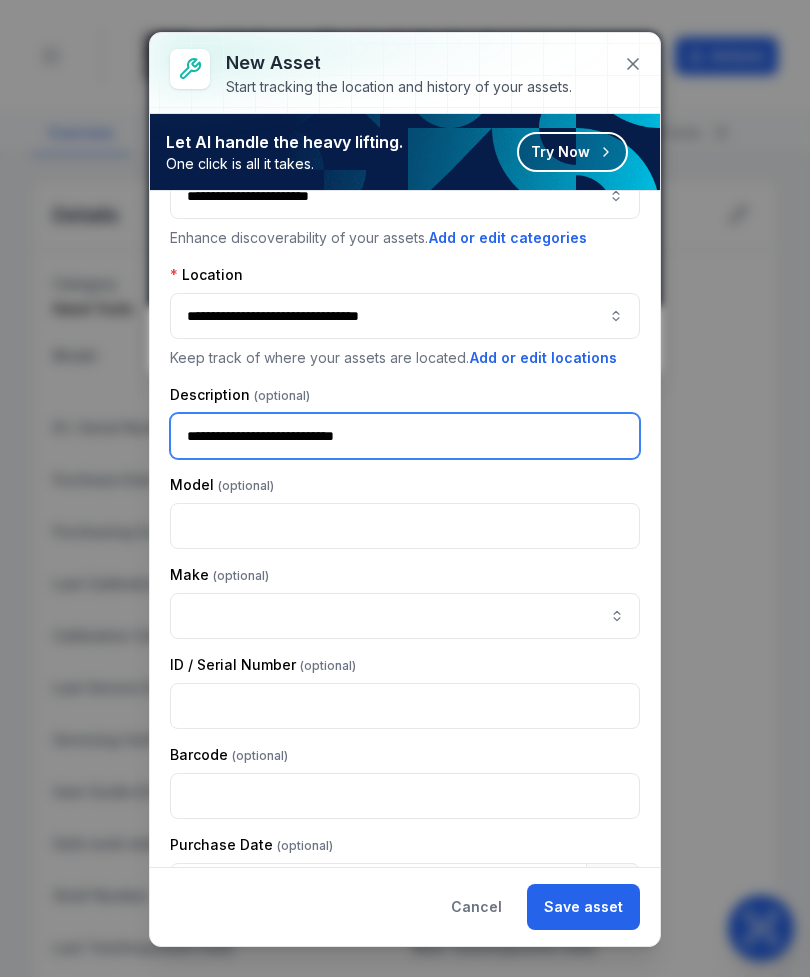 scroll, scrollTop: 79, scrollLeft: 0, axis: vertical 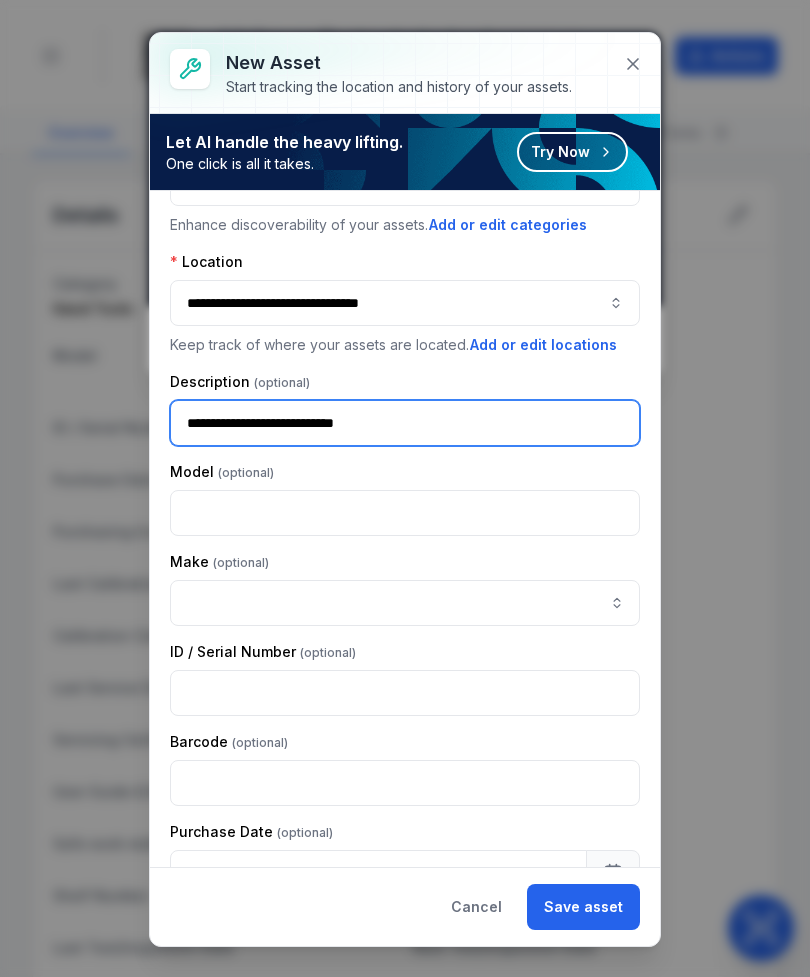 type on "**********" 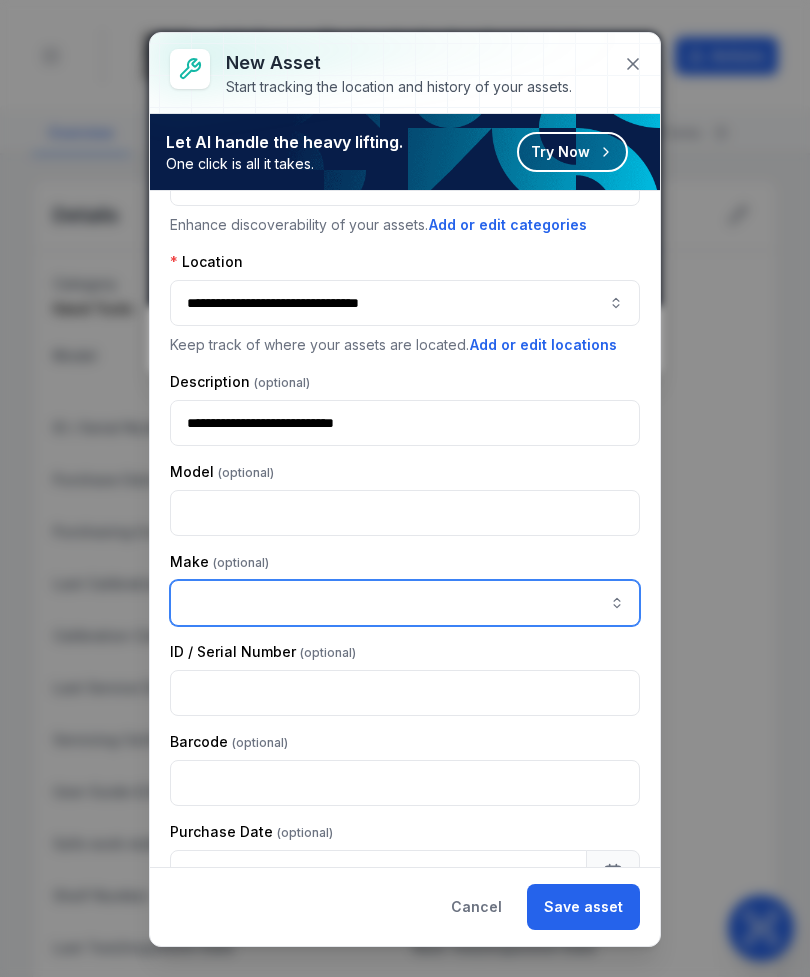 click at bounding box center [405, 603] 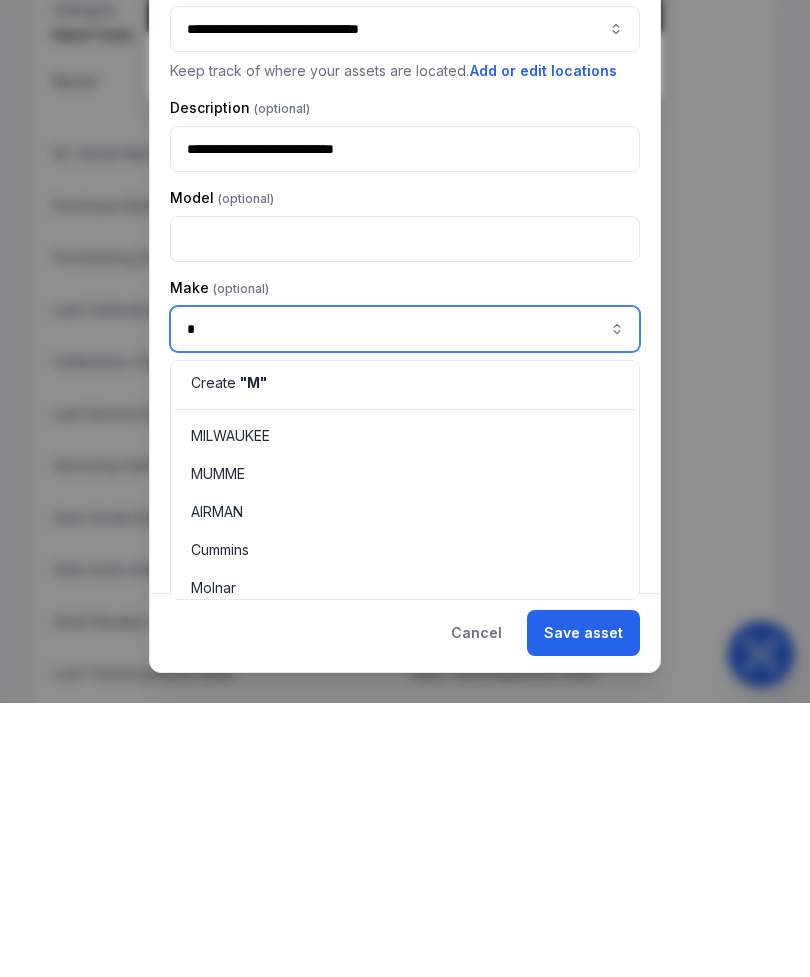 click on "MUMME" at bounding box center (218, 748) 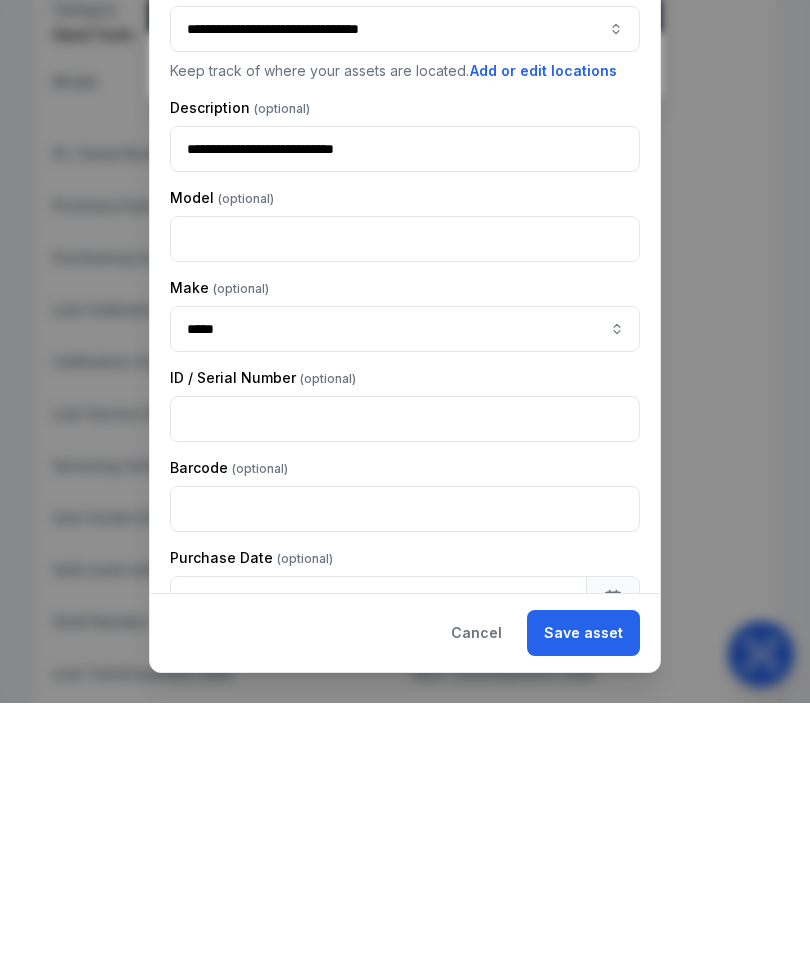 click on "Save asset" at bounding box center (583, 907) 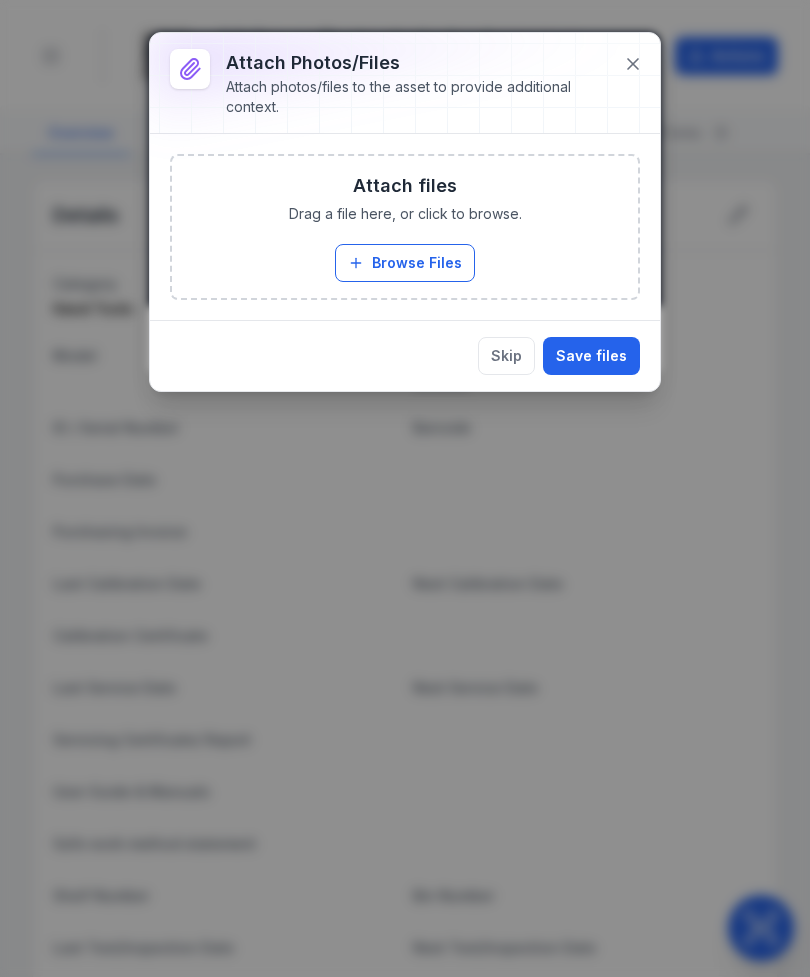 click on "Attach files Drag a file here, or click to browse. Browse Files Take Photos" at bounding box center [405, 227] 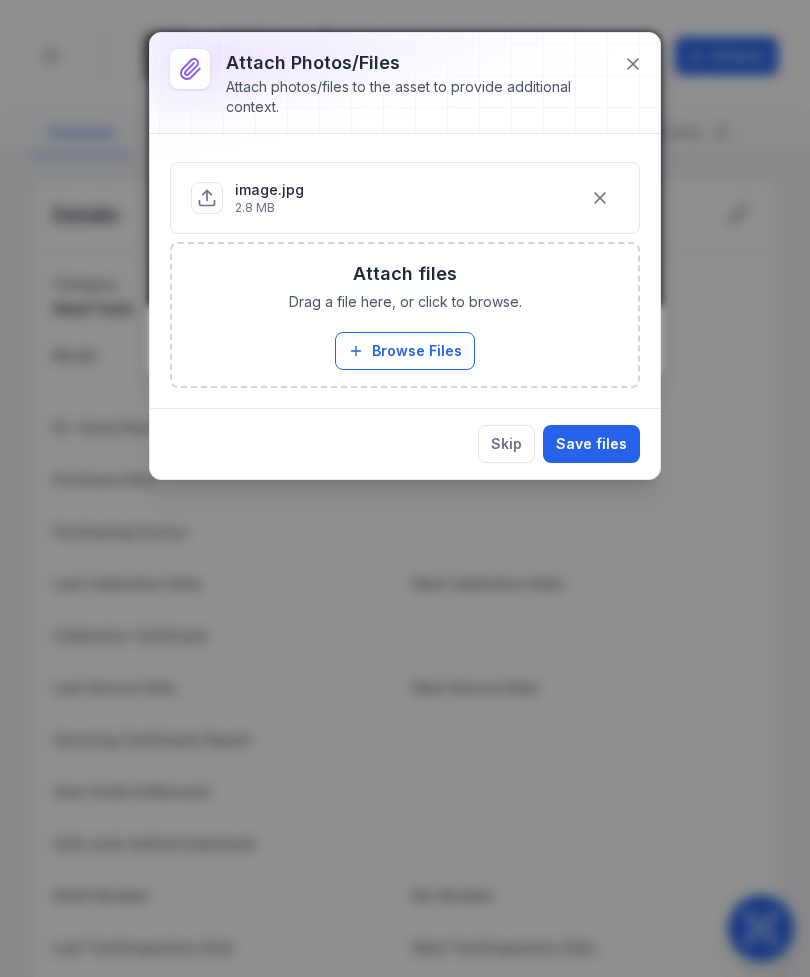 click on "Save files" at bounding box center [591, 444] 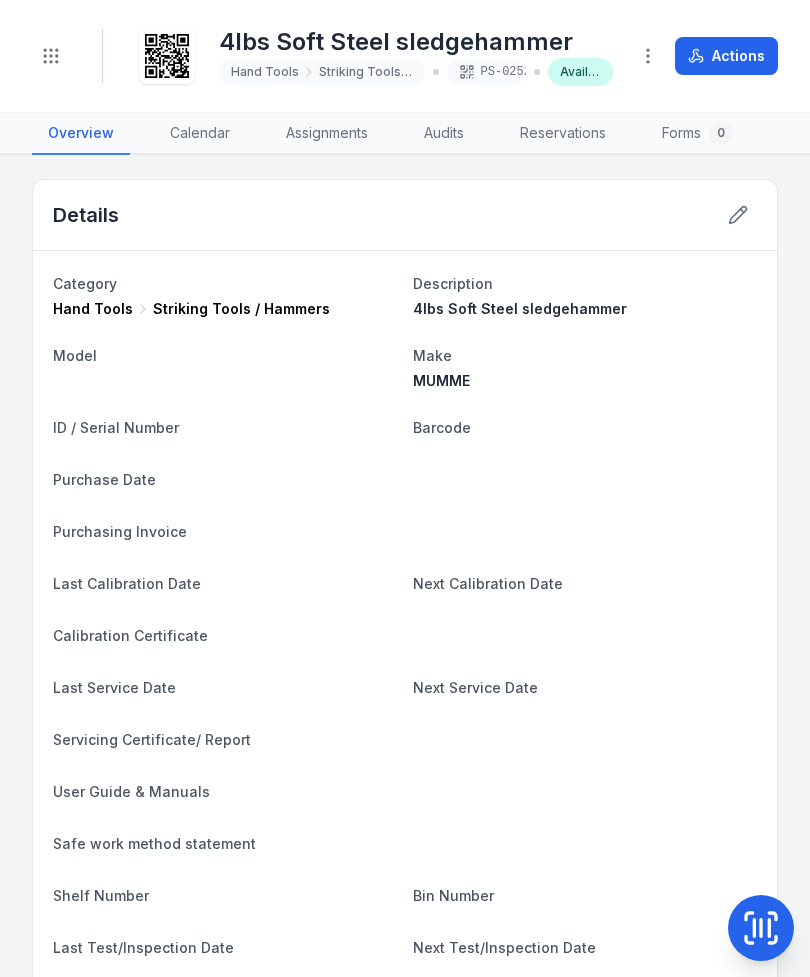 click 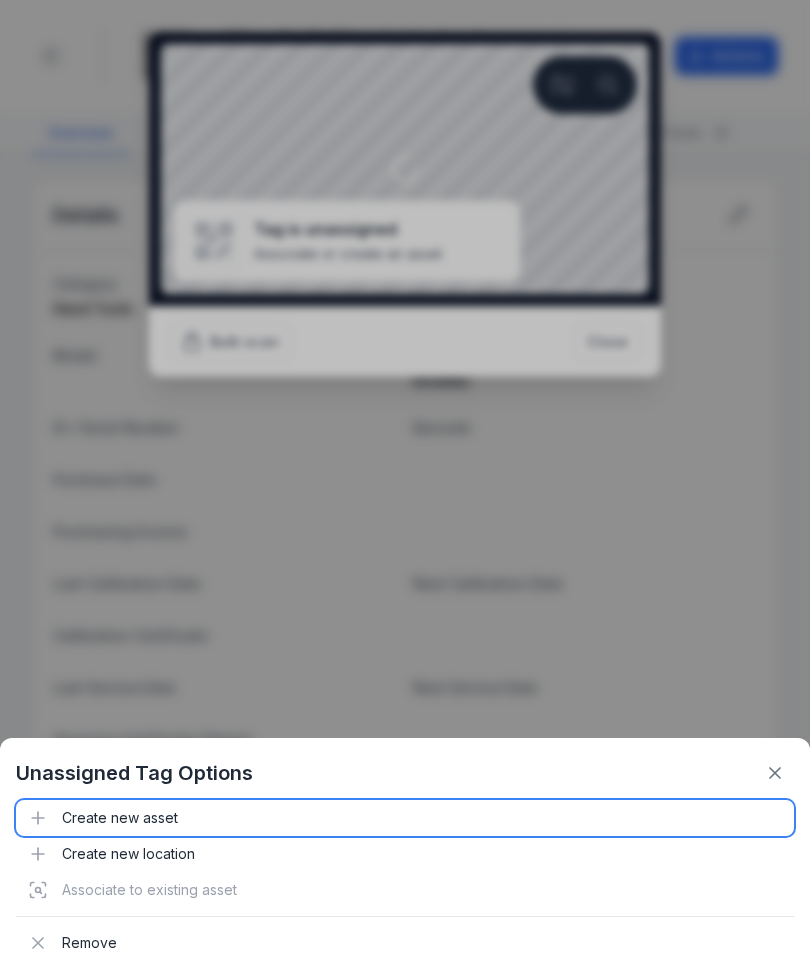 click on "Create new asset" at bounding box center [405, 818] 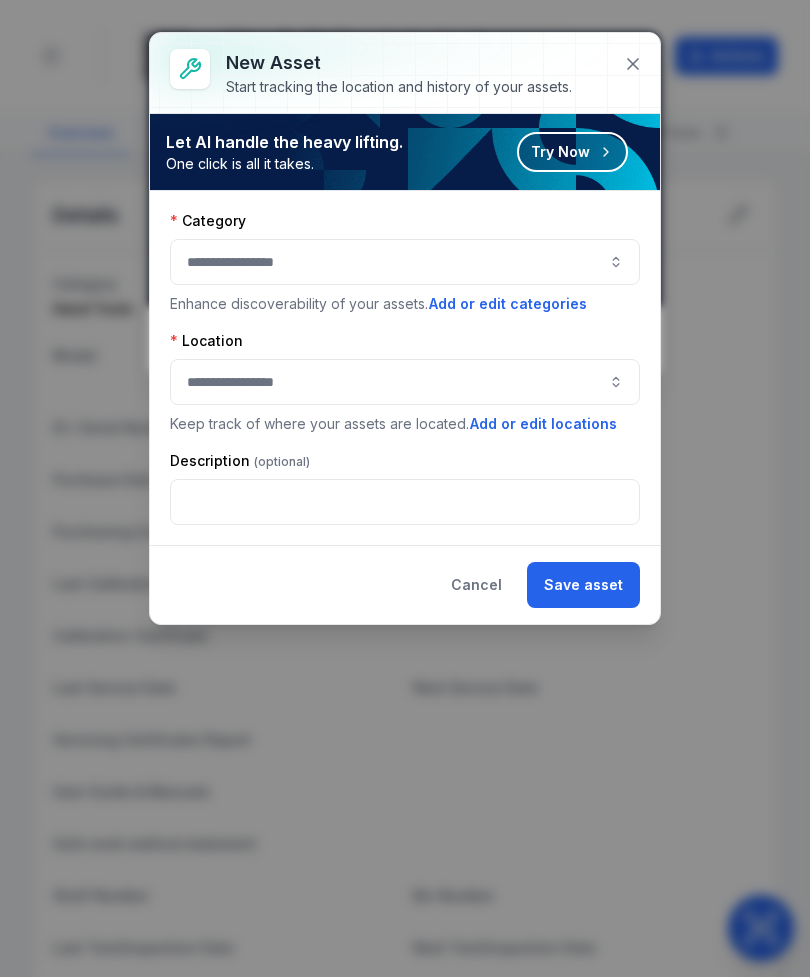 click at bounding box center [405, 262] 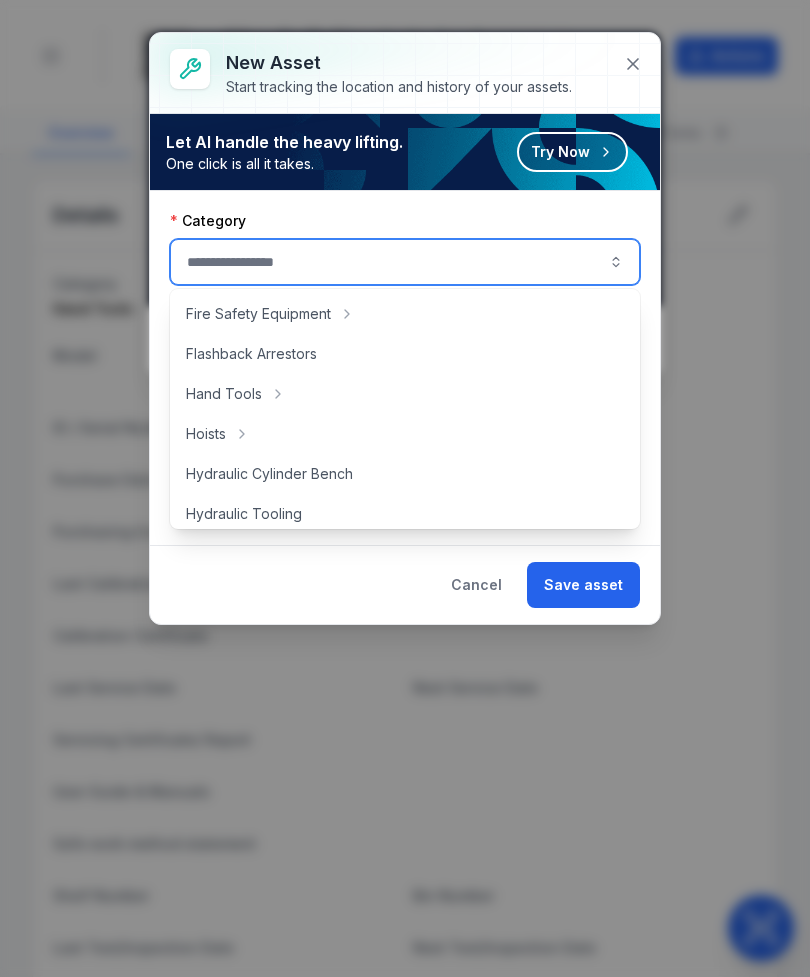 scroll, scrollTop: 242, scrollLeft: 0, axis: vertical 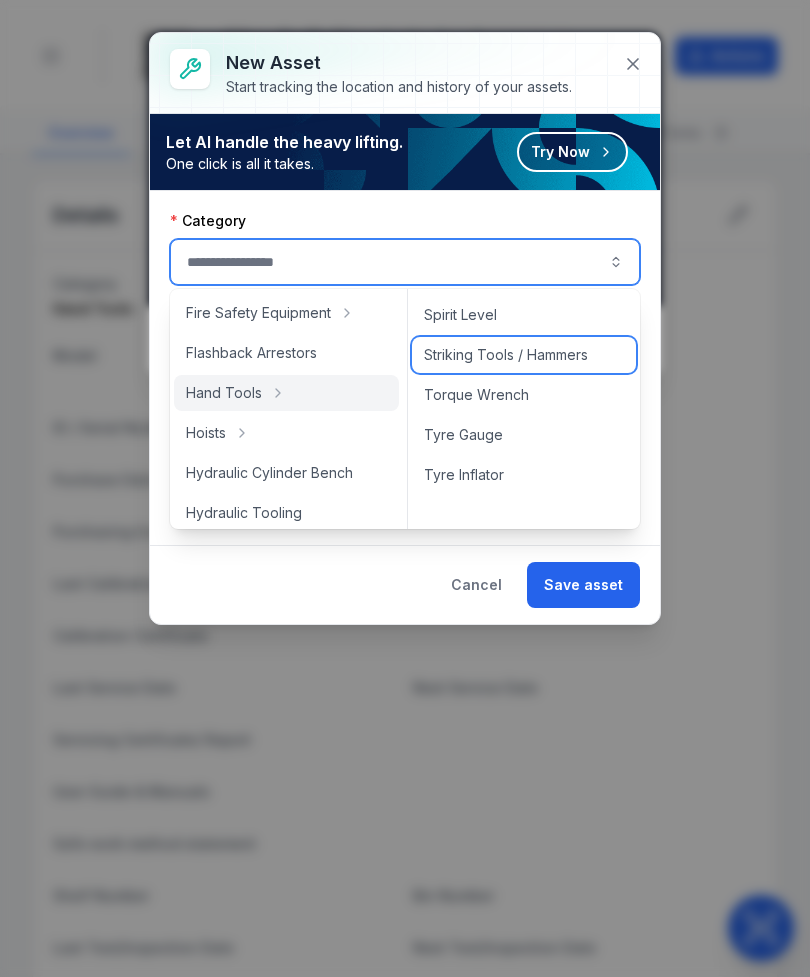 click on "Striking Tools / Hammers" at bounding box center [506, 355] 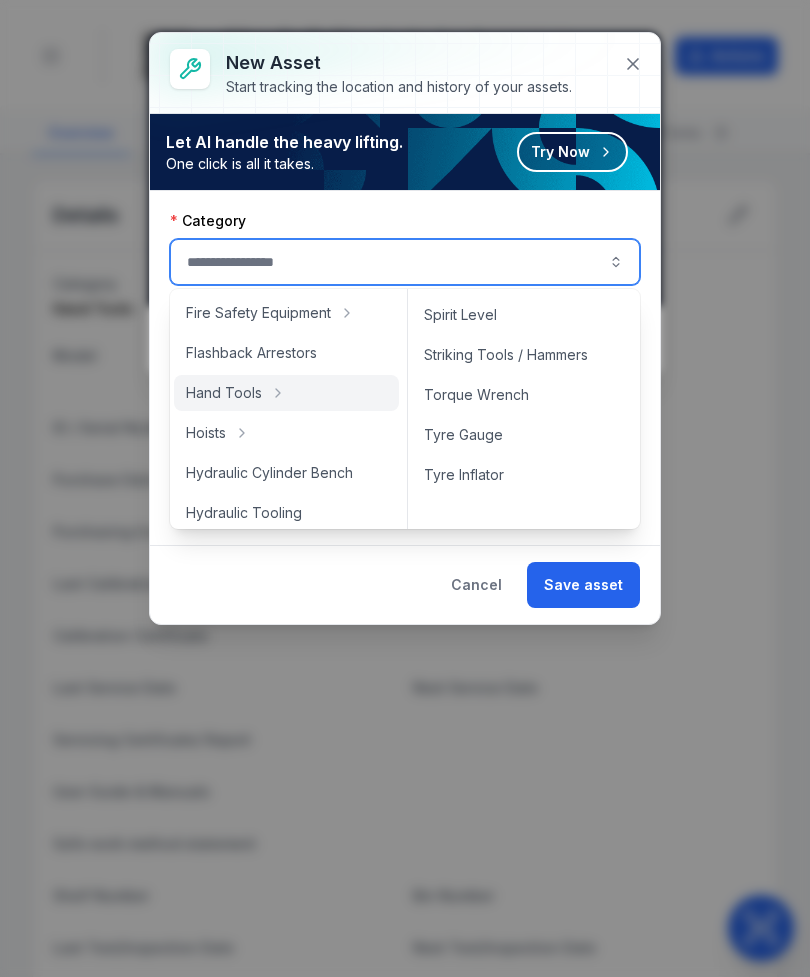 type on "**********" 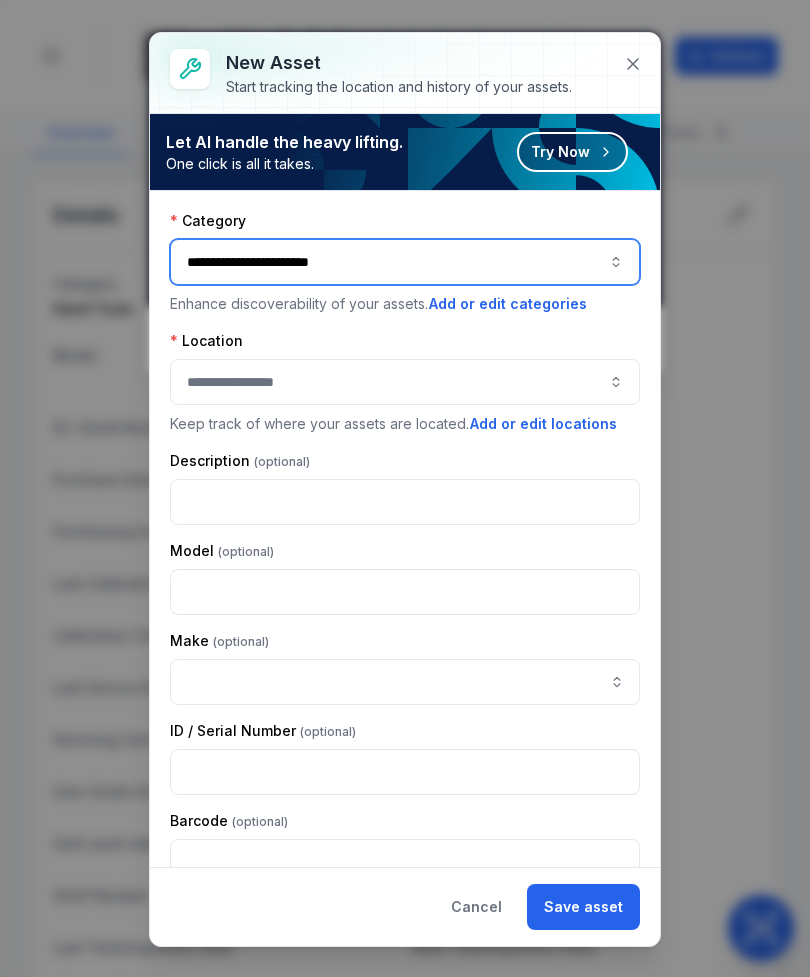click at bounding box center [405, 382] 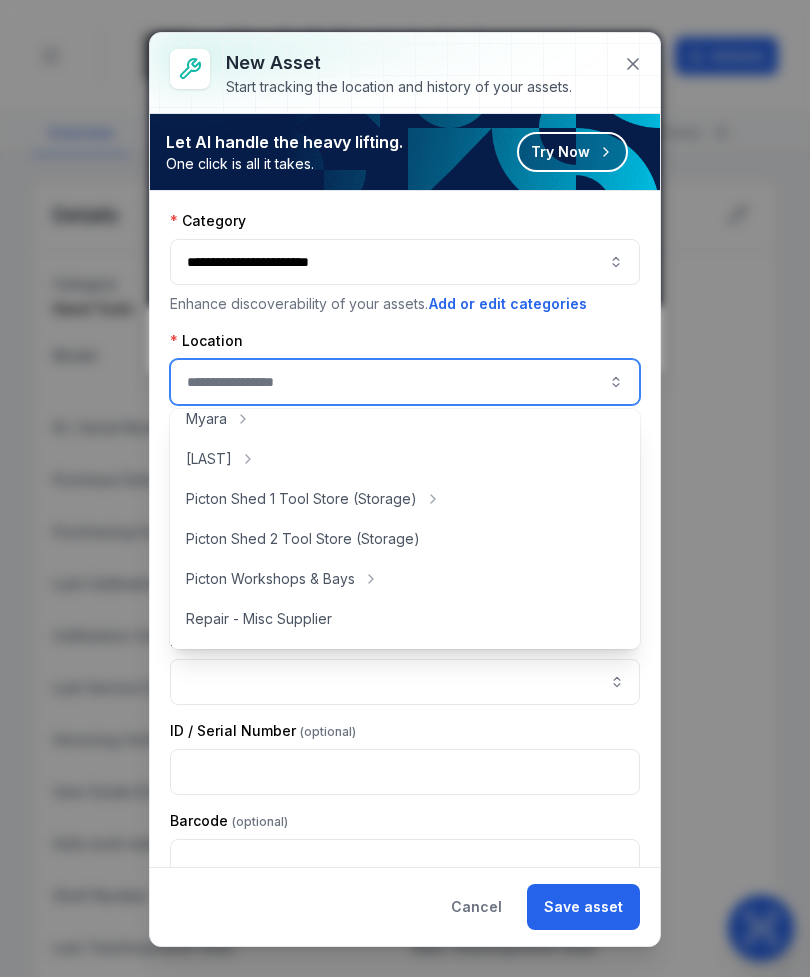 scroll, scrollTop: 342, scrollLeft: 0, axis: vertical 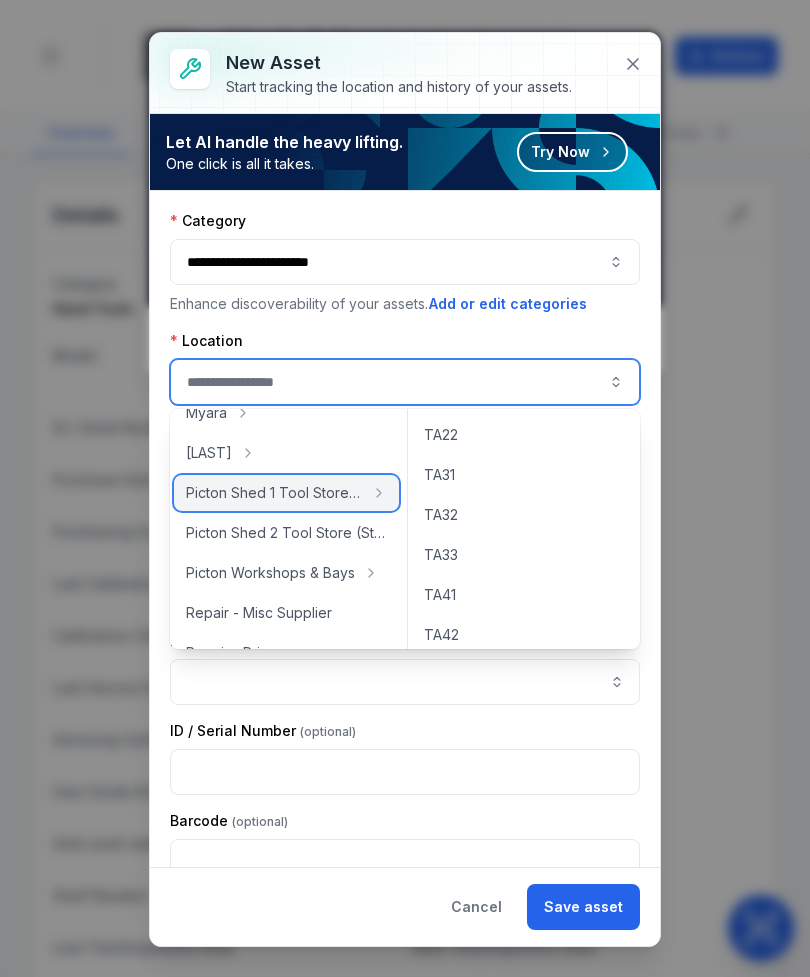 click on "Picton Shed 1 Tool Store (Storage)" at bounding box center (286, 493) 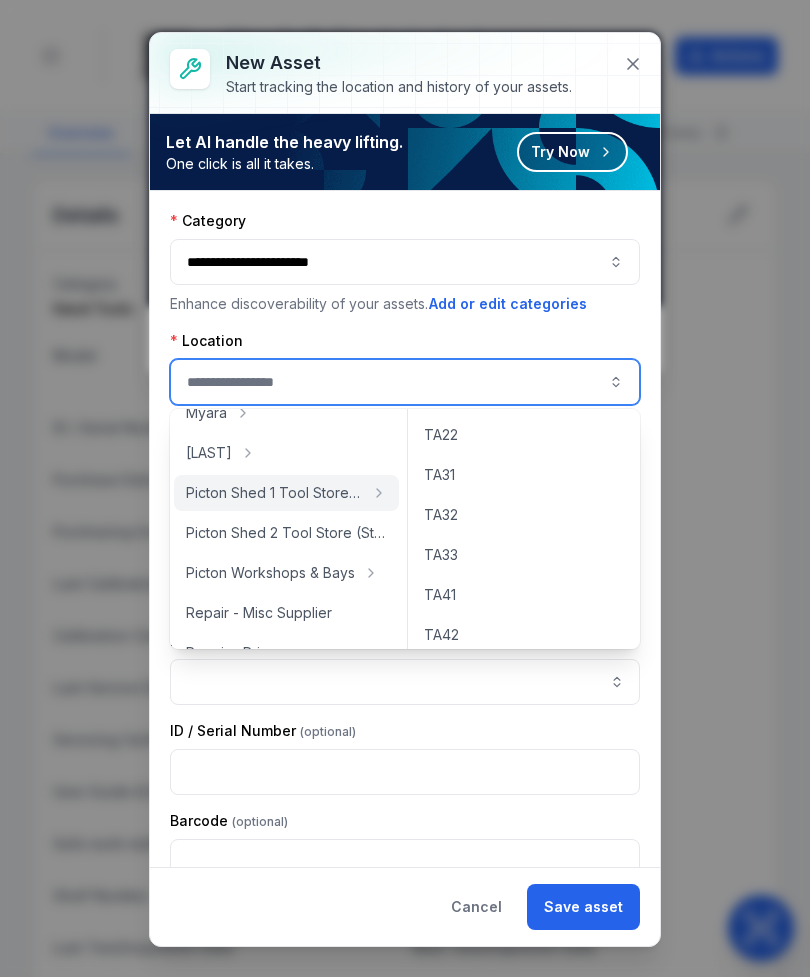 type on "**********" 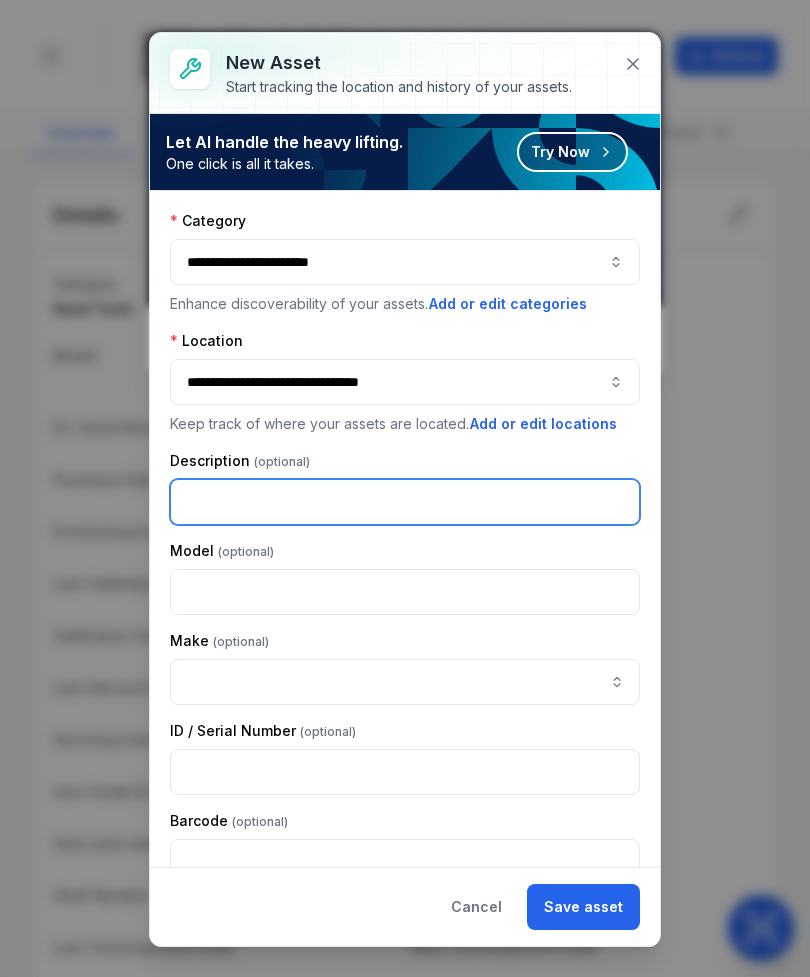 click at bounding box center [405, 502] 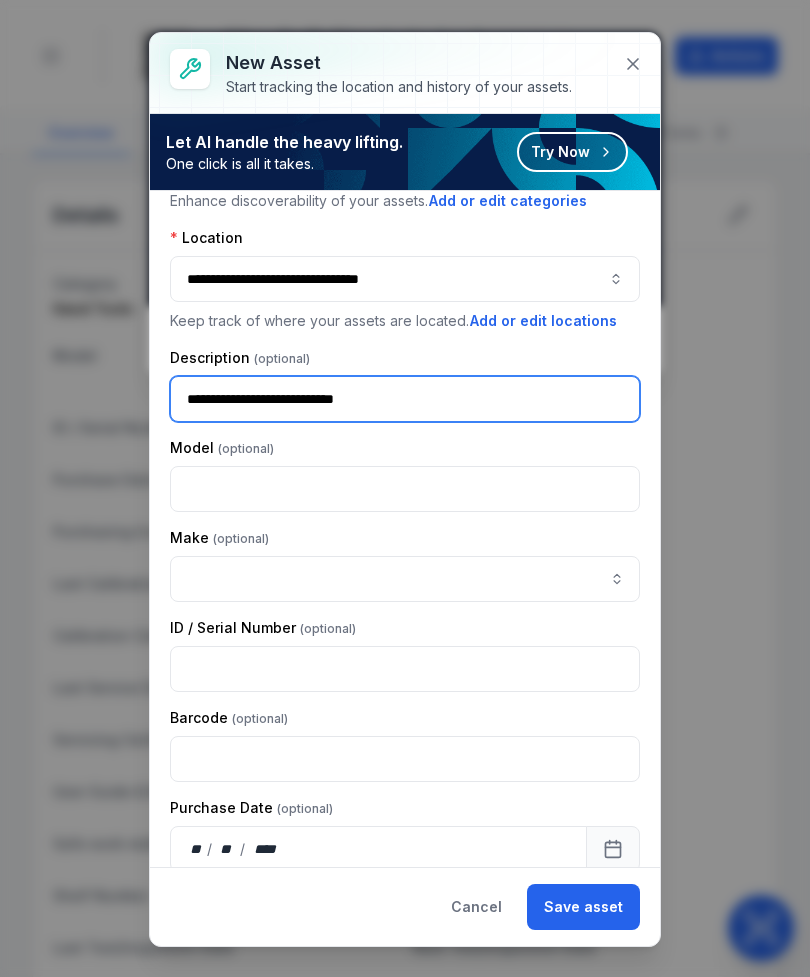 scroll, scrollTop: 119, scrollLeft: 0, axis: vertical 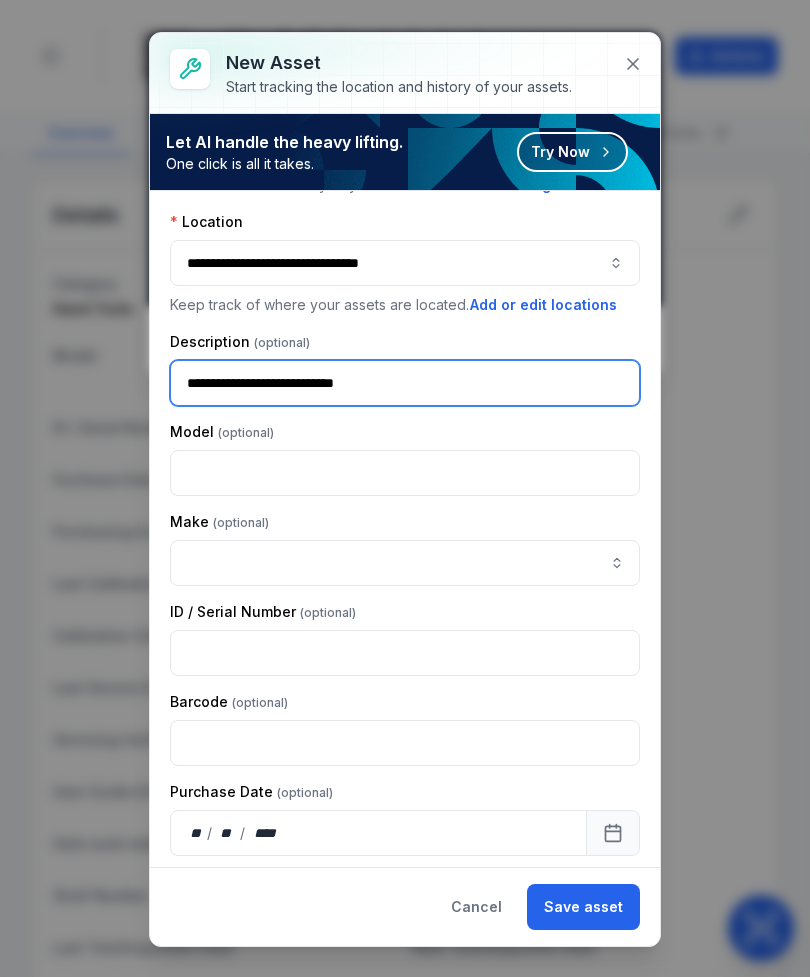 type on "**********" 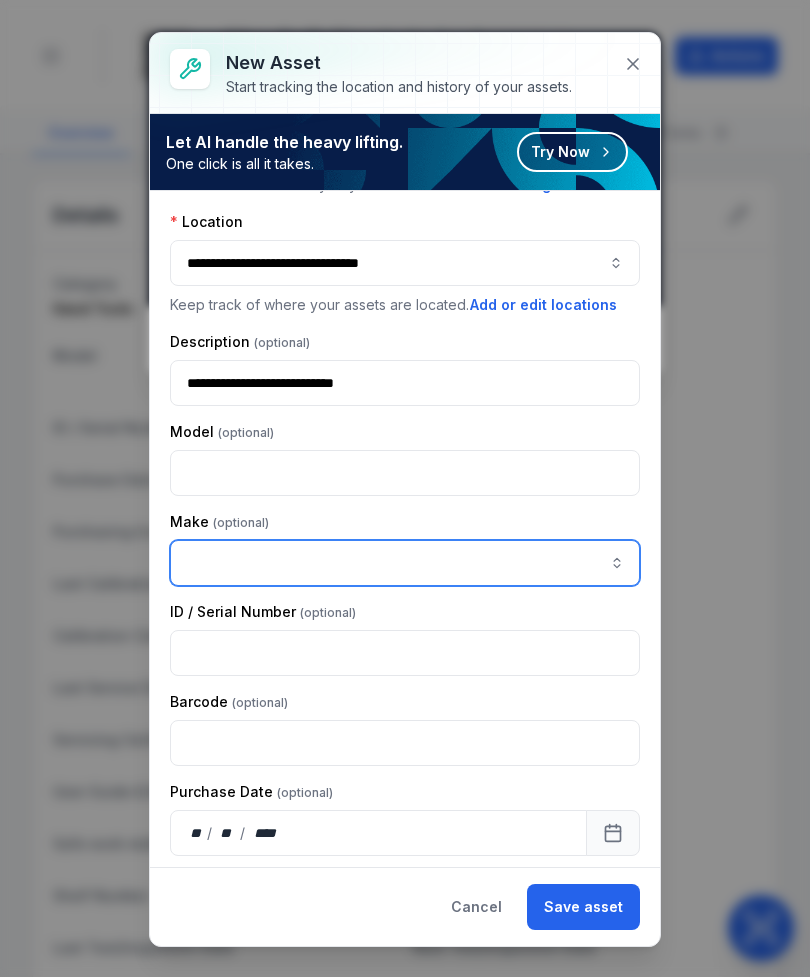 click at bounding box center [405, 563] 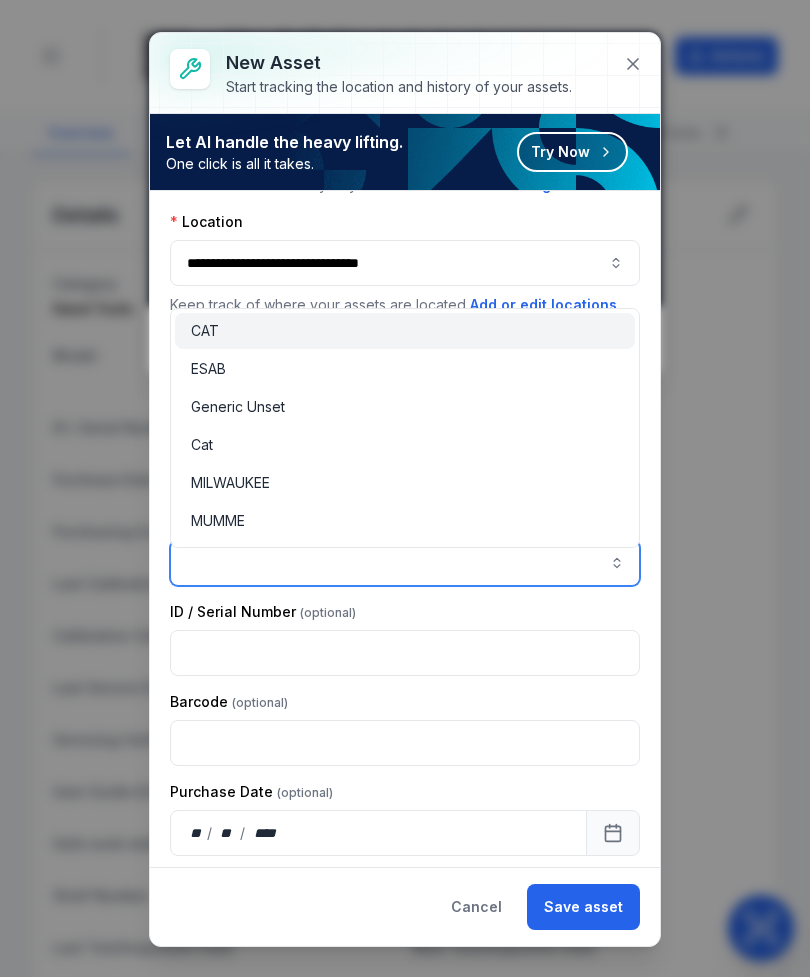 click on "MUMME" at bounding box center (218, 521) 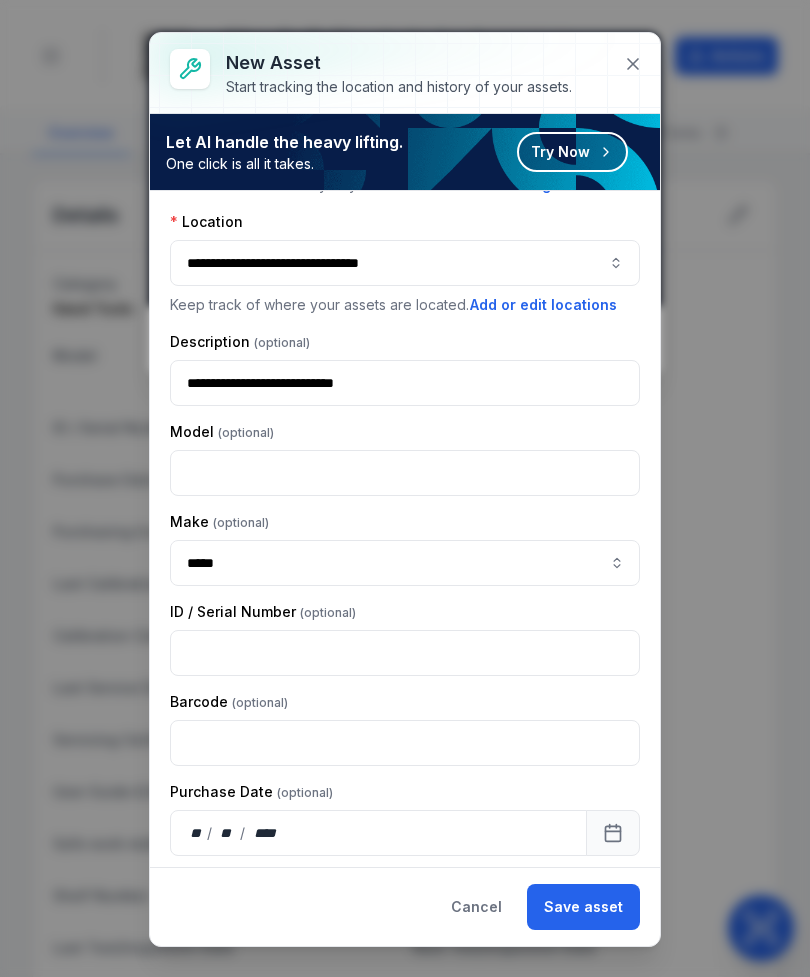 click on "Save asset" at bounding box center (583, 907) 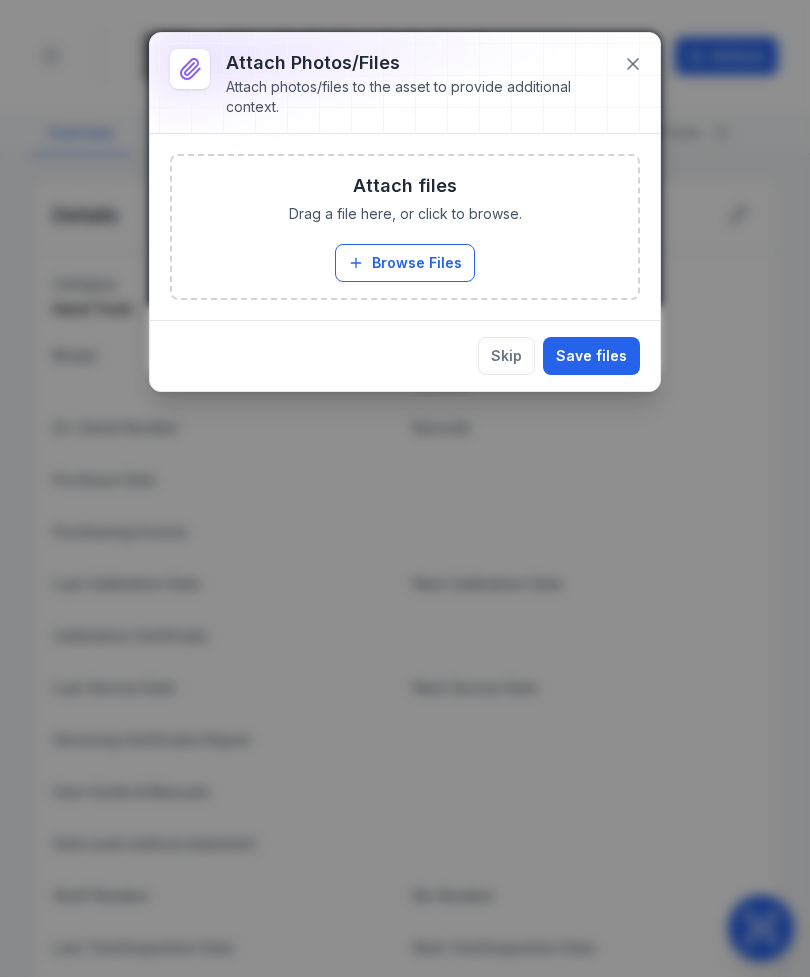 click on "Browse Files" at bounding box center [405, 263] 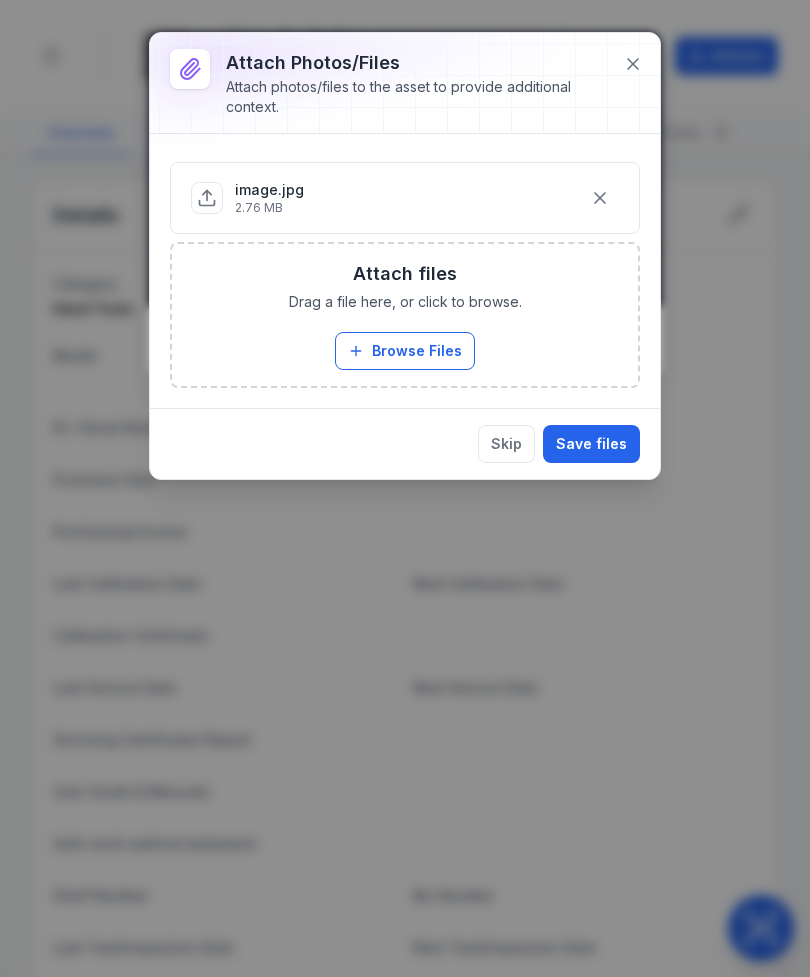 click on "Save files" at bounding box center (591, 444) 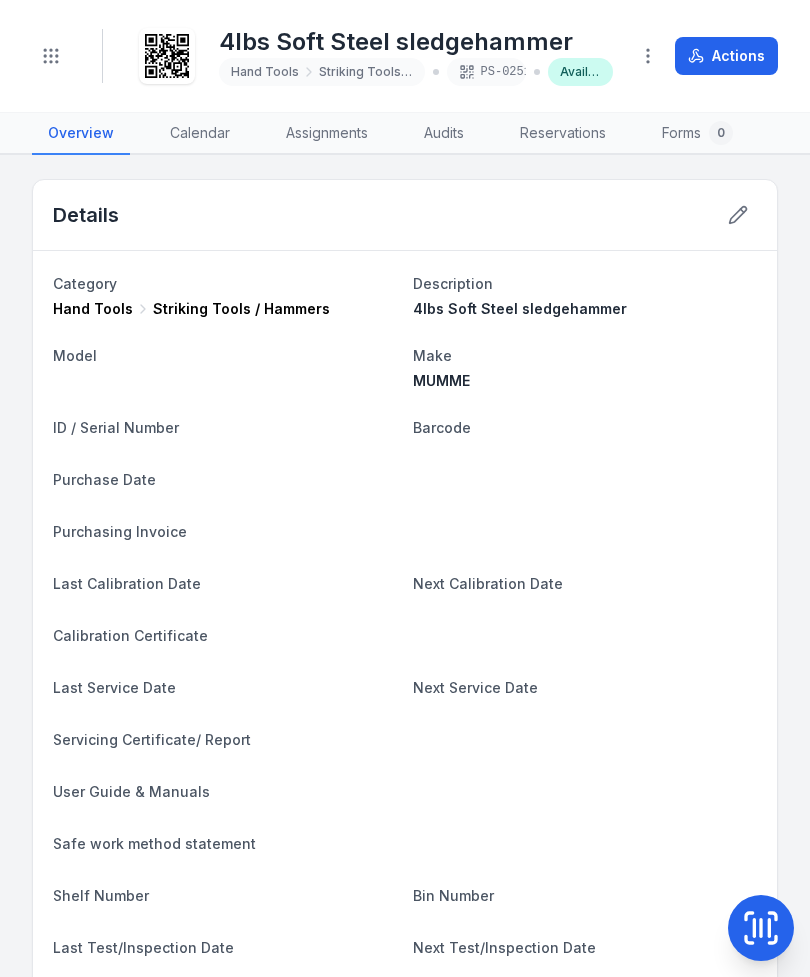 click on "Toggle Navigation" at bounding box center (51, 56) 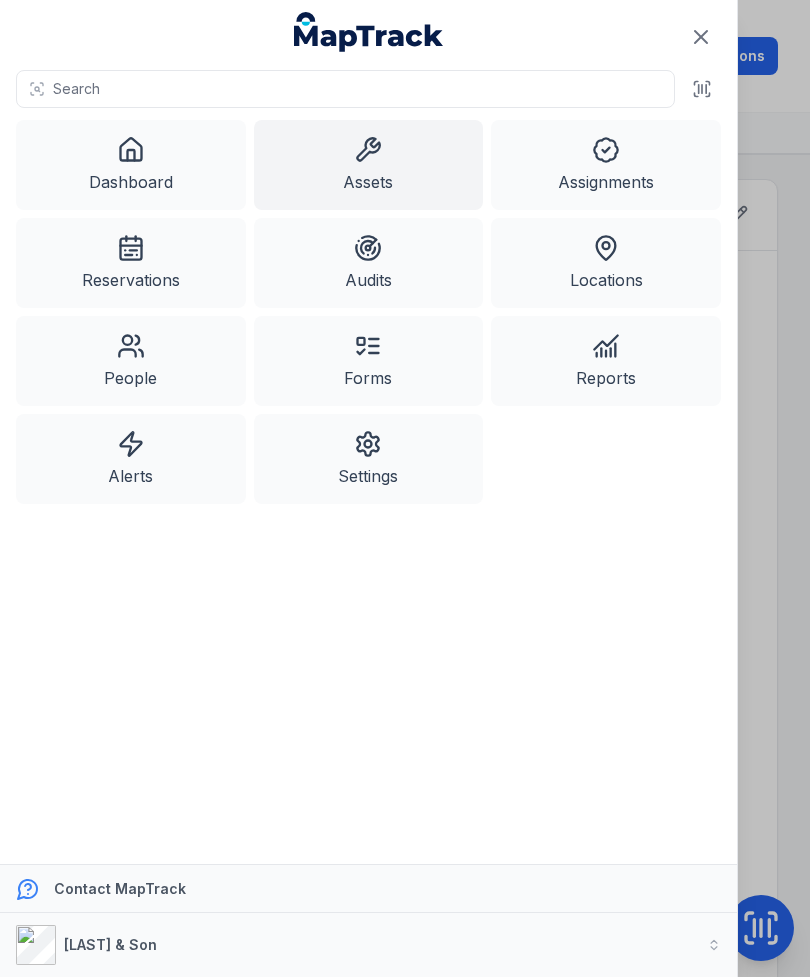 click on "Assets" at bounding box center (369, 165) 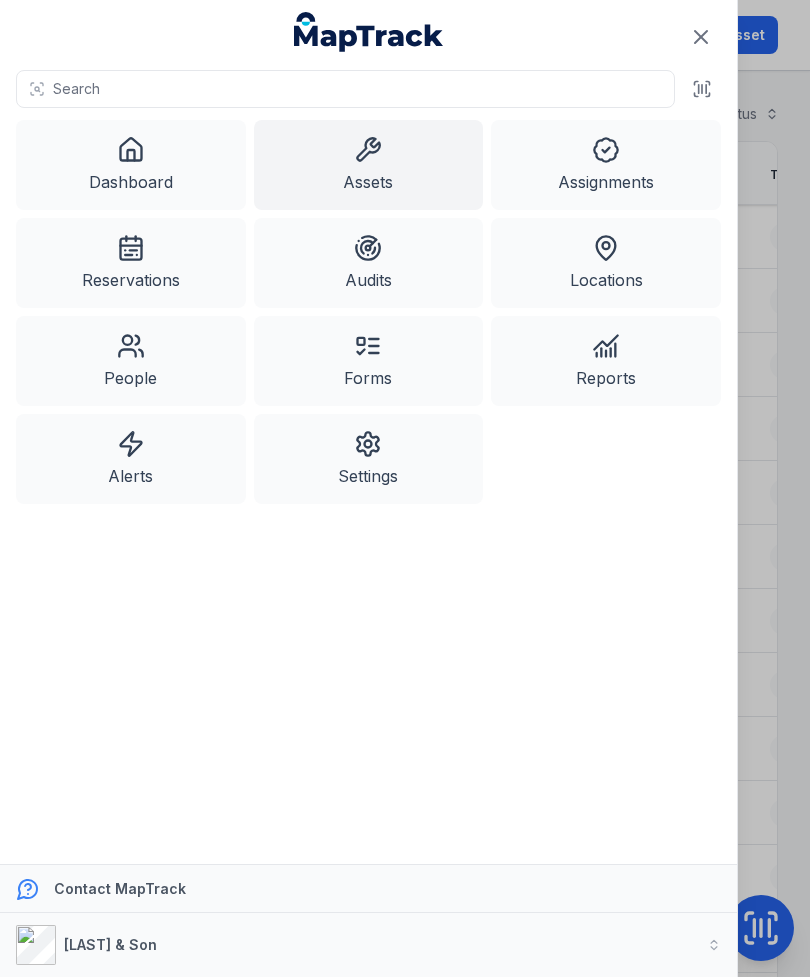 click on "Assets" at bounding box center [369, 165] 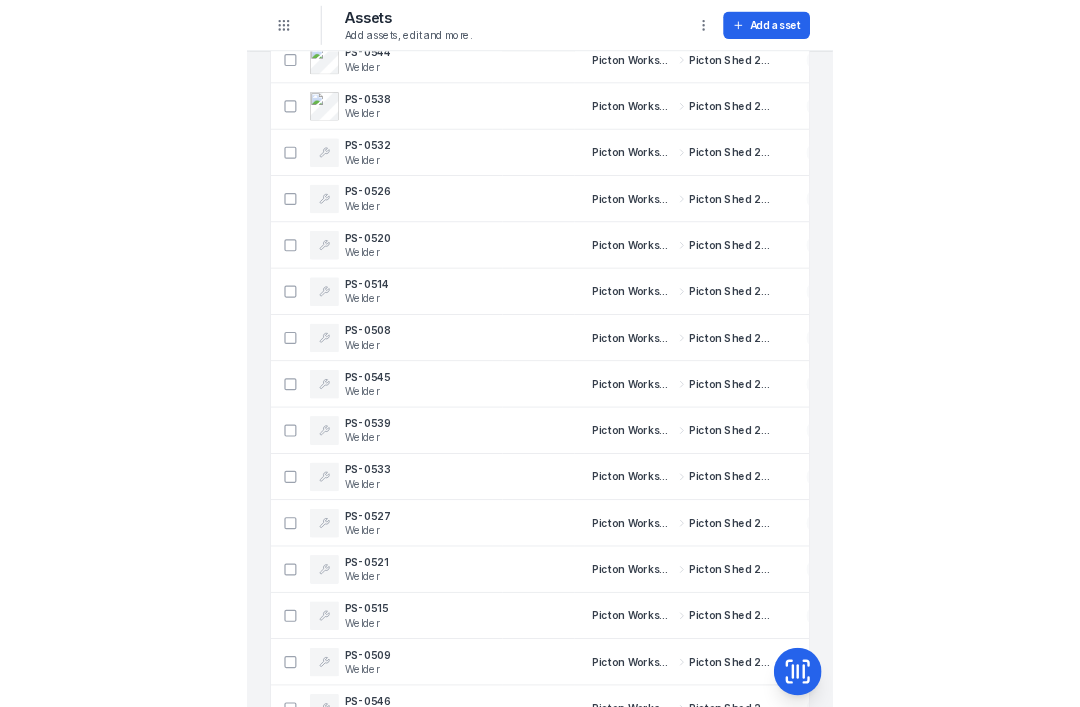 scroll, scrollTop: 2781, scrollLeft: 0, axis: vertical 